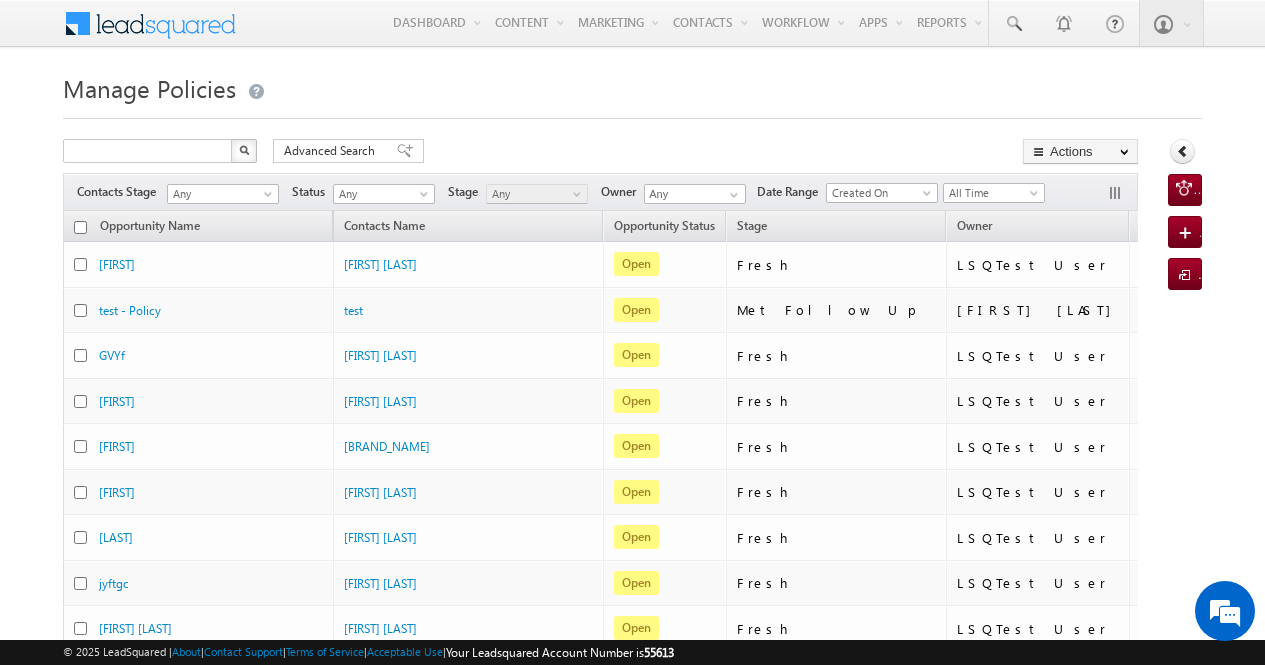 scroll, scrollTop: 0, scrollLeft: 0, axis: both 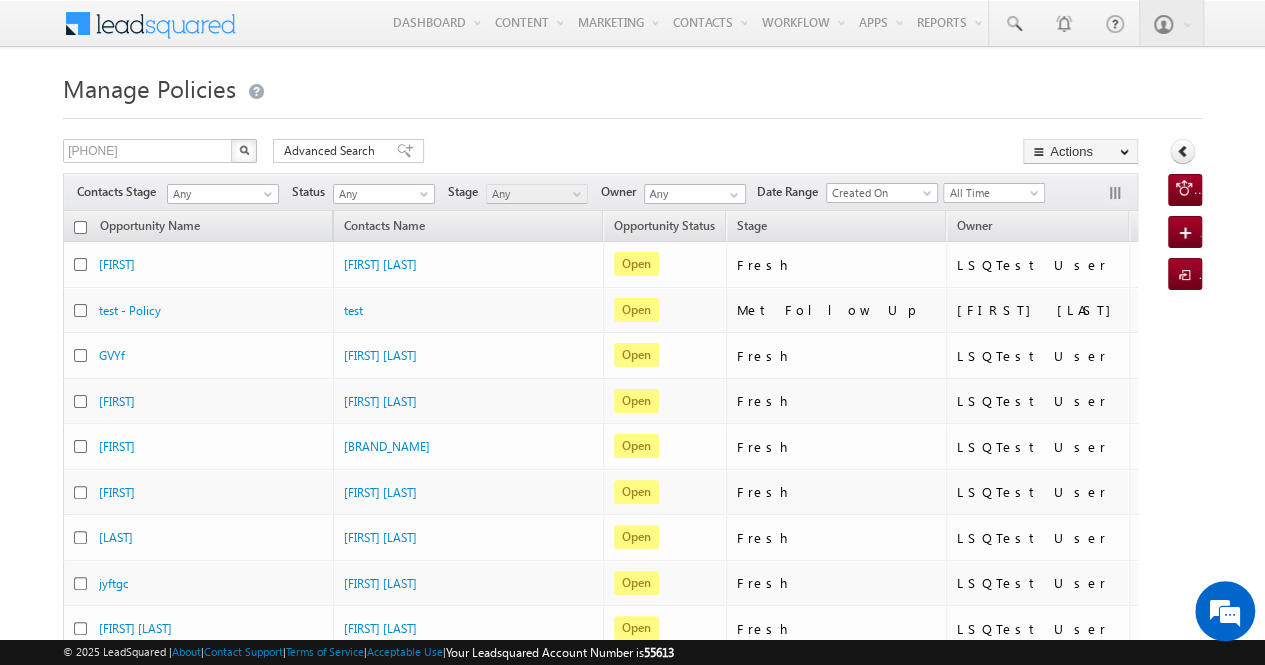 type on "[PHONE]" 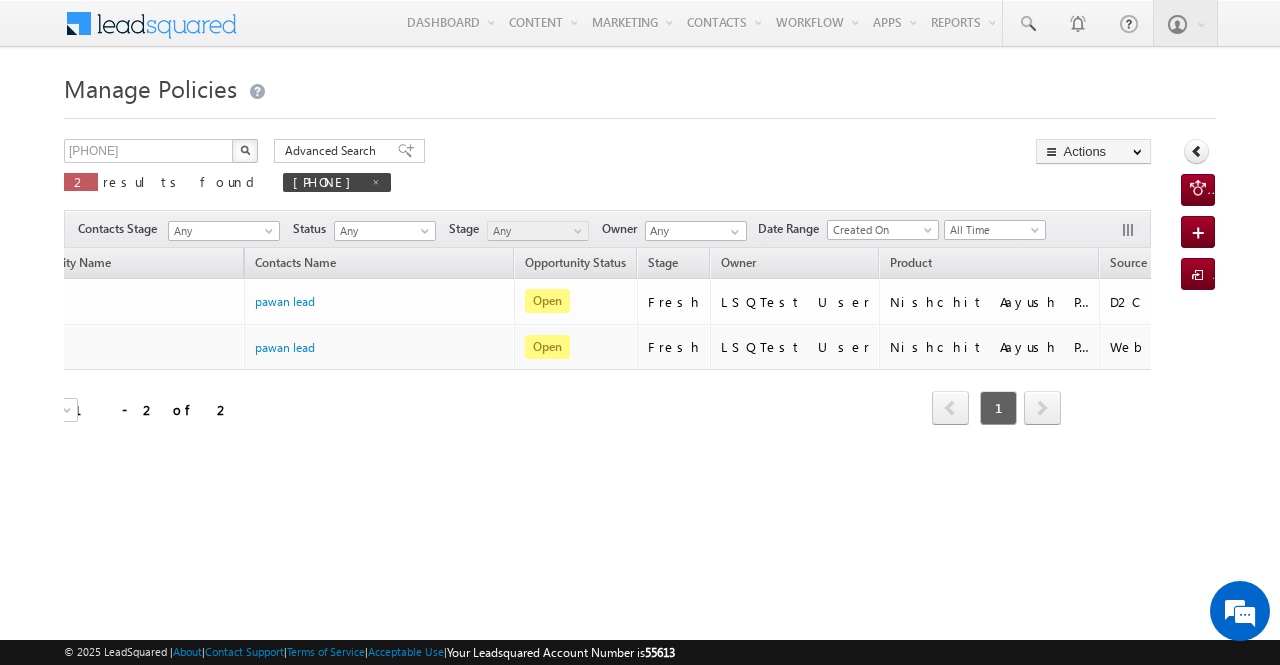 scroll, scrollTop: 0, scrollLeft: 0, axis: both 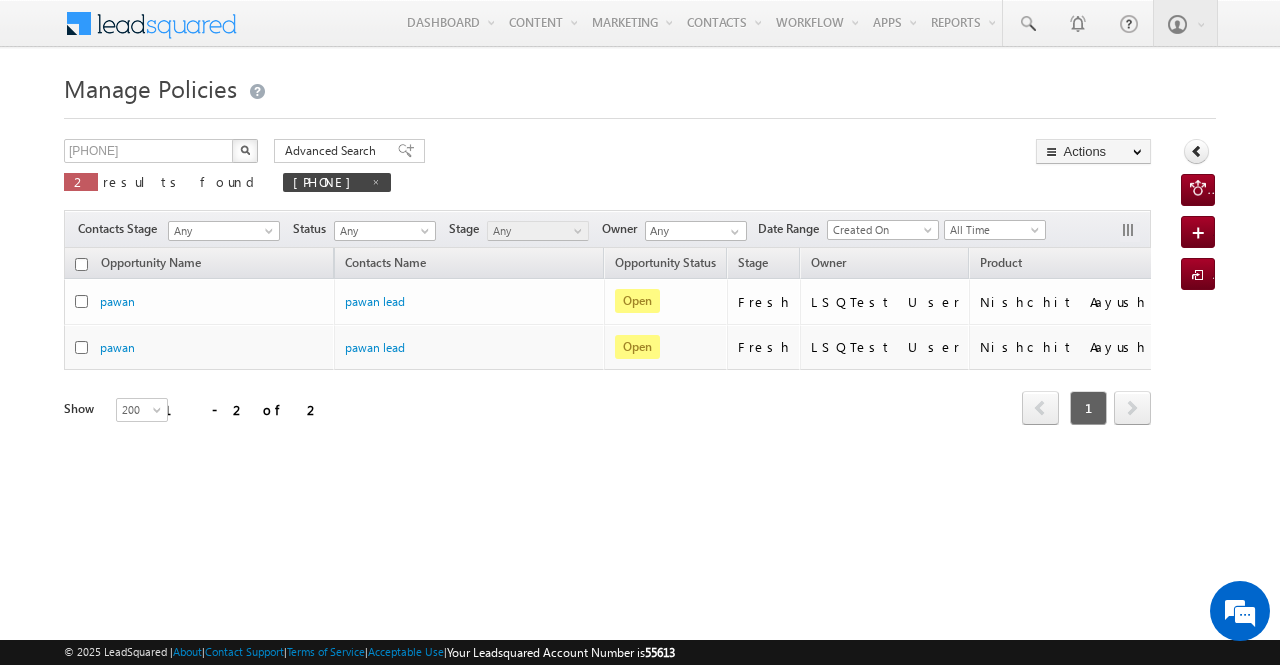 drag, startPoint x: 599, startPoint y: 249, endPoint x: 452, endPoint y: 253, distance: 147.05441 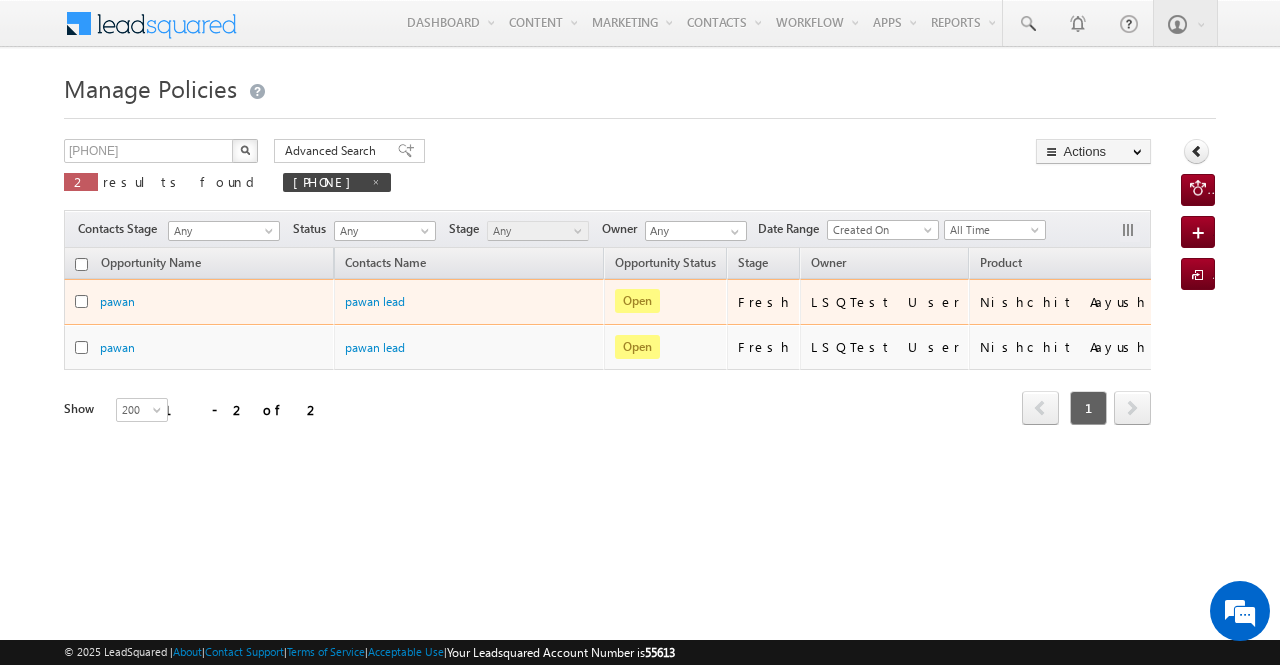 drag, startPoint x: 600, startPoint y: 252, endPoint x: 328, endPoint y: 299, distance: 276.0308 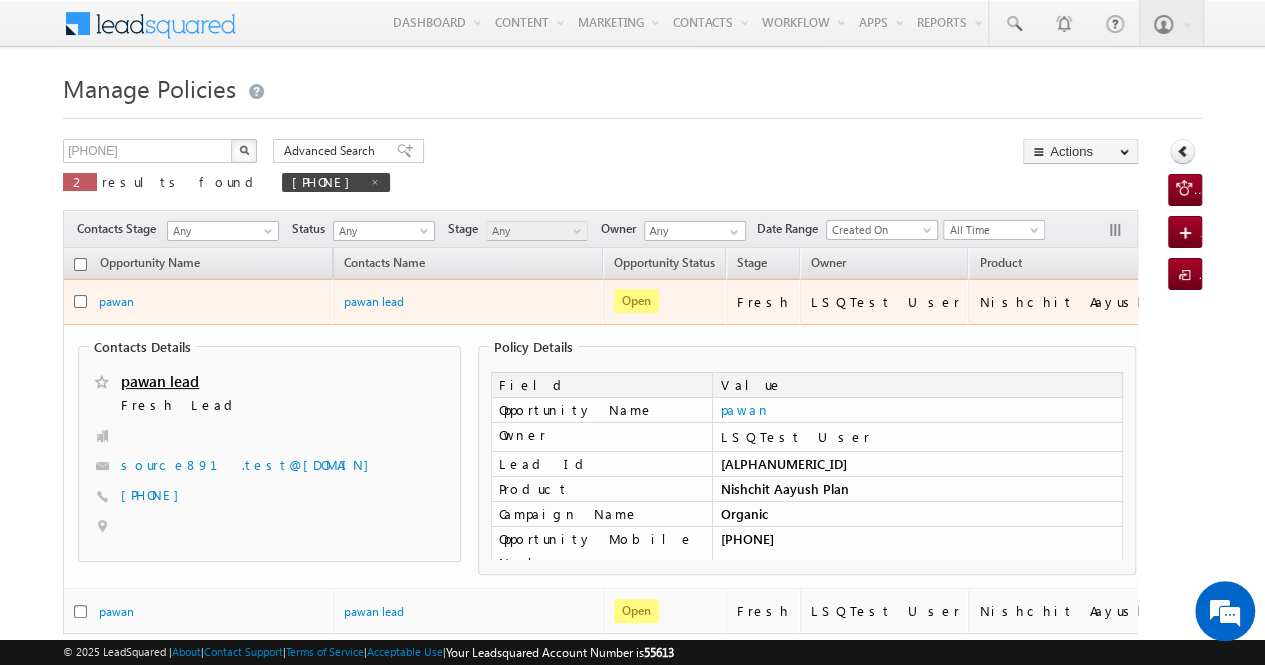 click on "pawan" at bounding box center [211, 301] 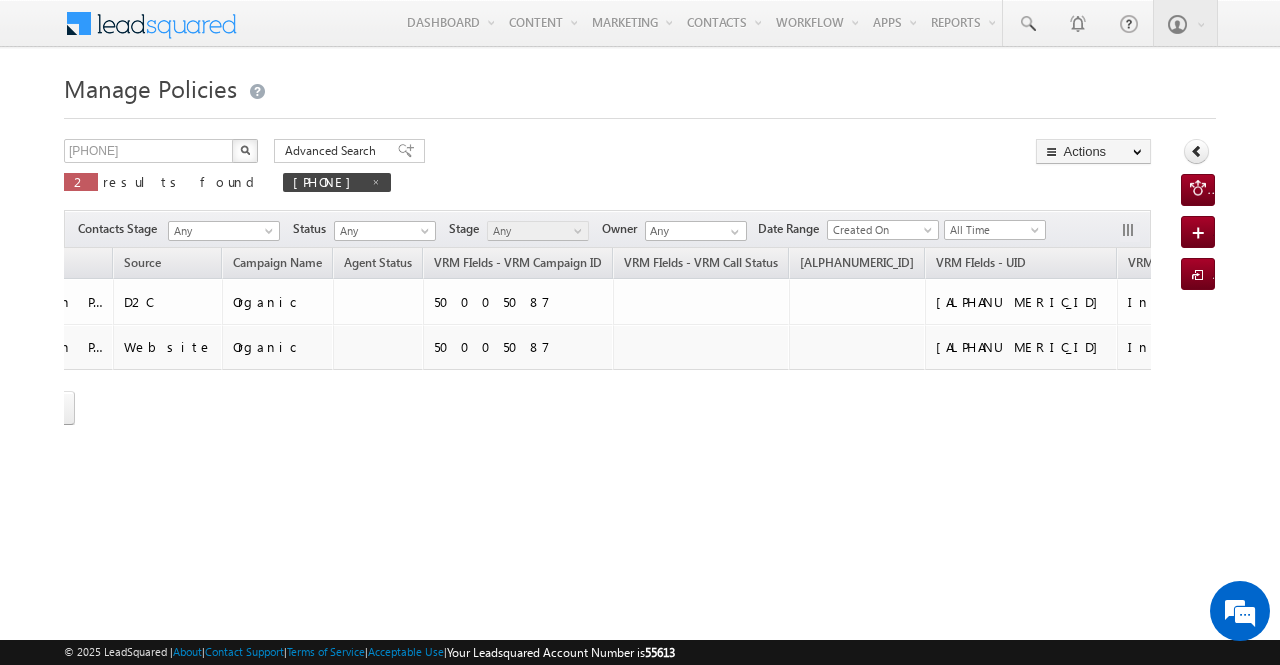 scroll, scrollTop: 0, scrollLeft: 1139, axis: horizontal 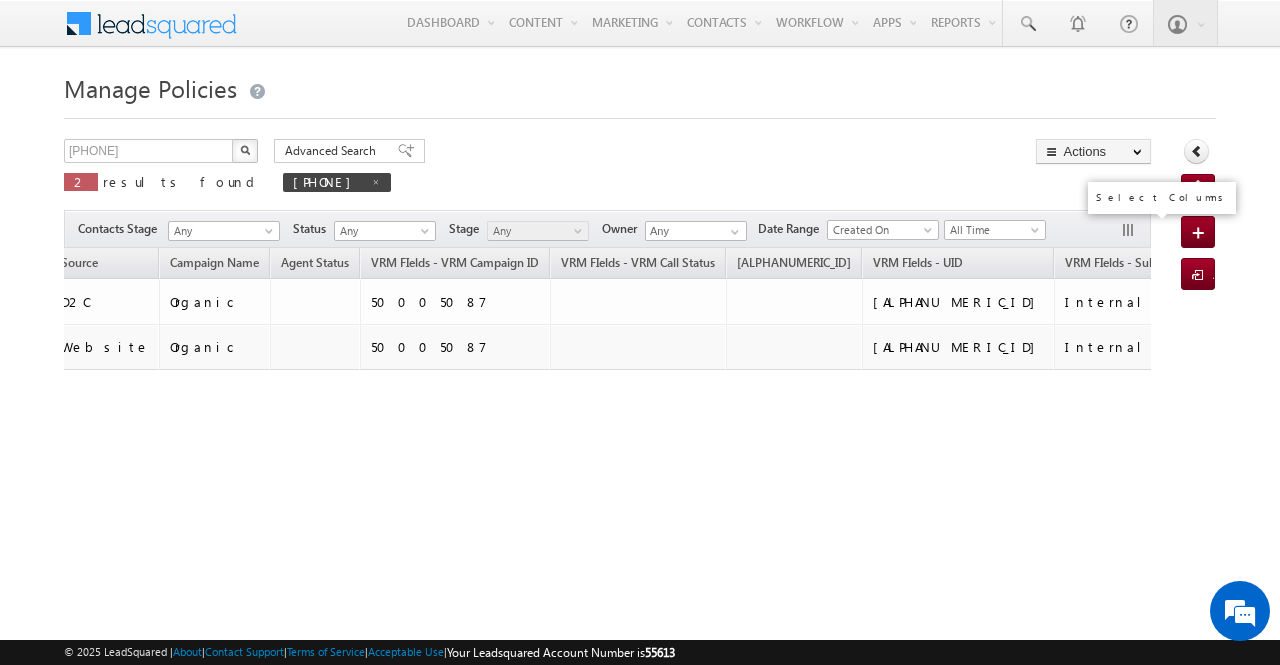 click at bounding box center (1130, 232) 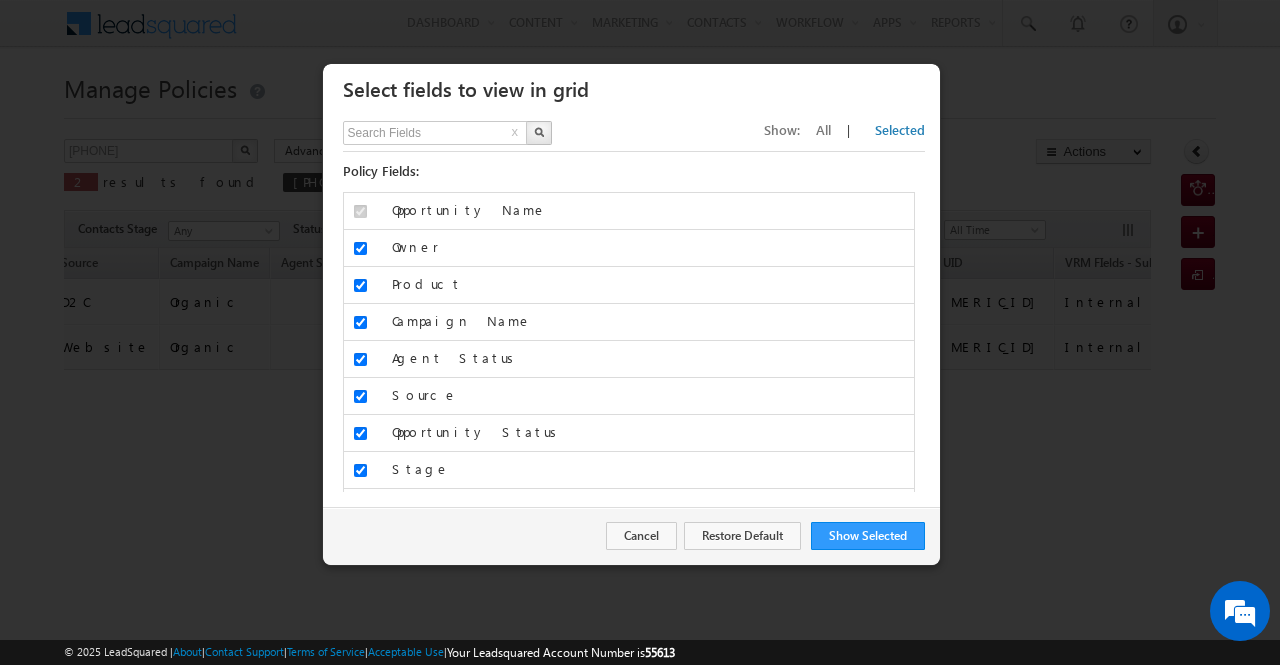 click on "All" at bounding box center (823, 129) 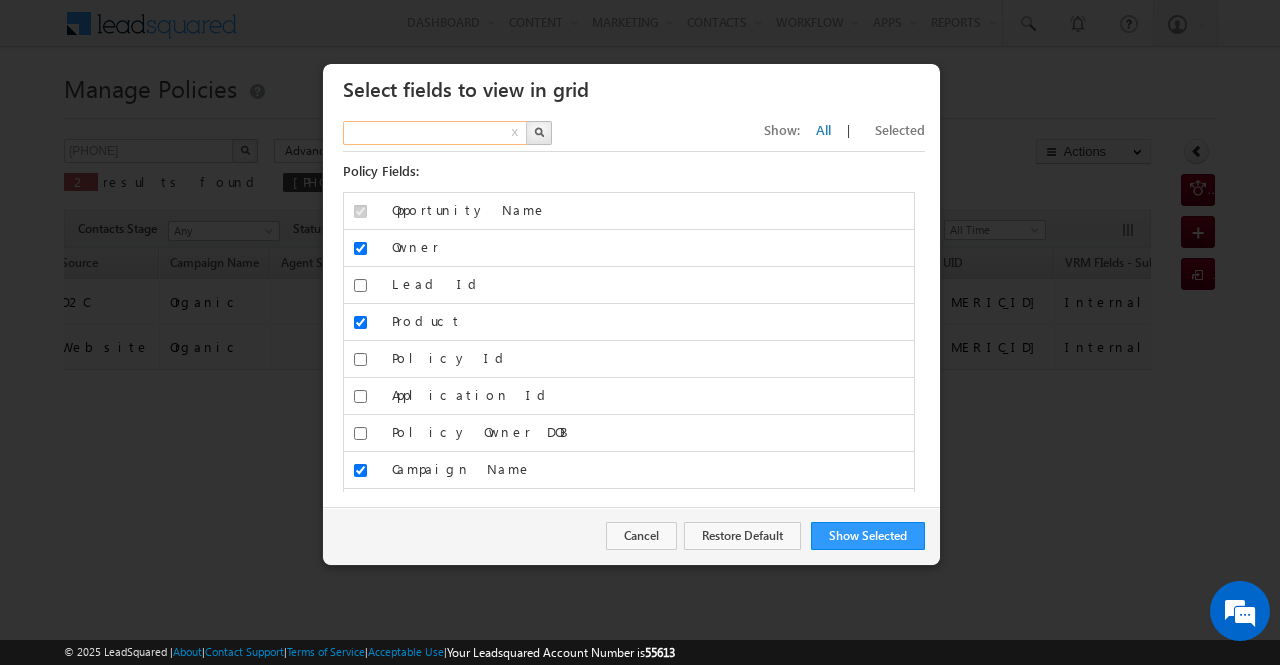 click at bounding box center (436, 133) 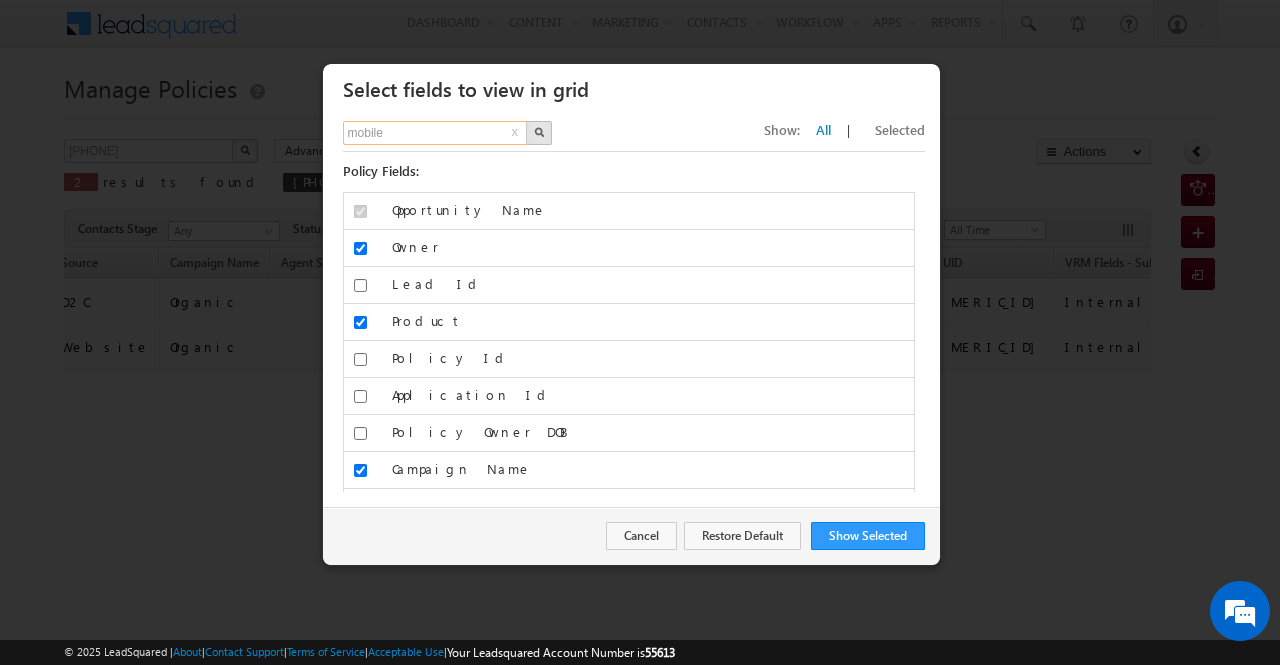 type on "mobile" 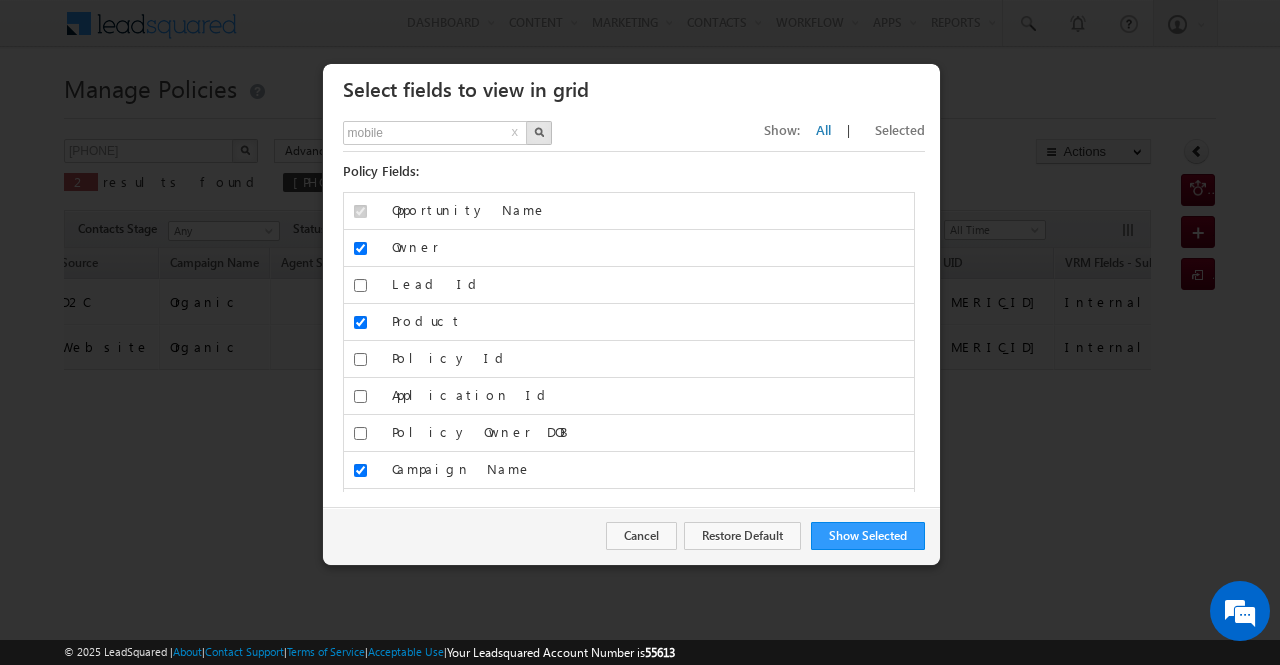 click at bounding box center [539, 132] 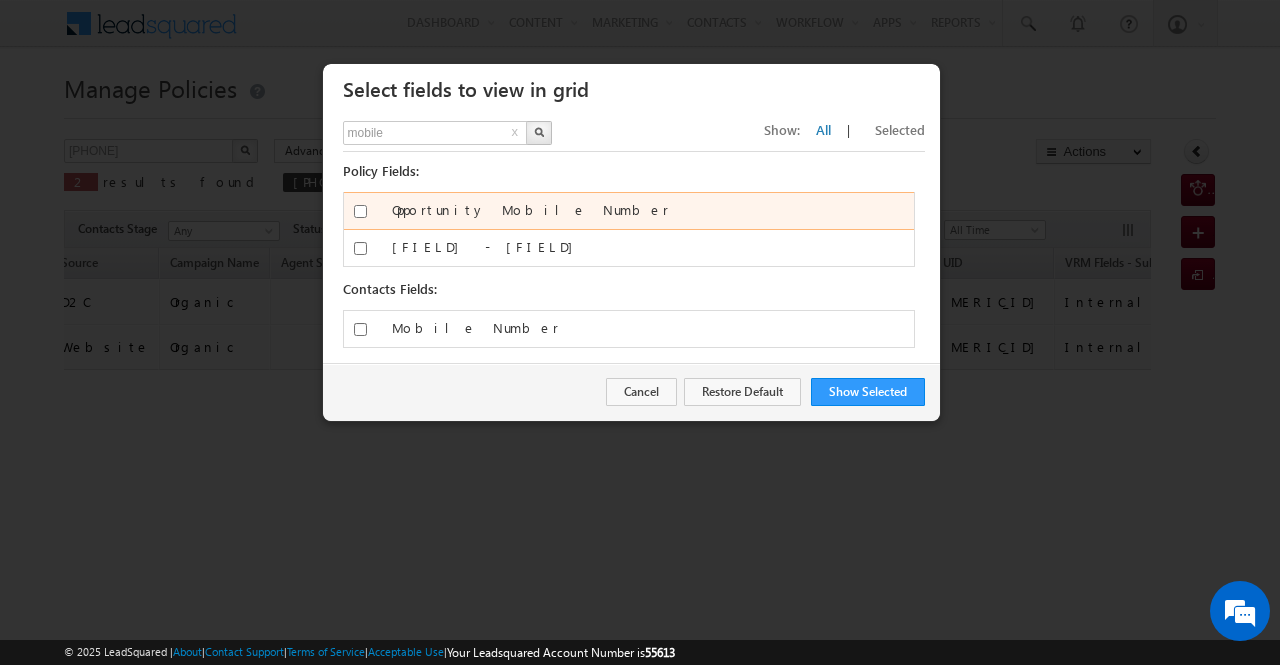 click on "Opportunity Mobile Number" at bounding box center (360, 211) 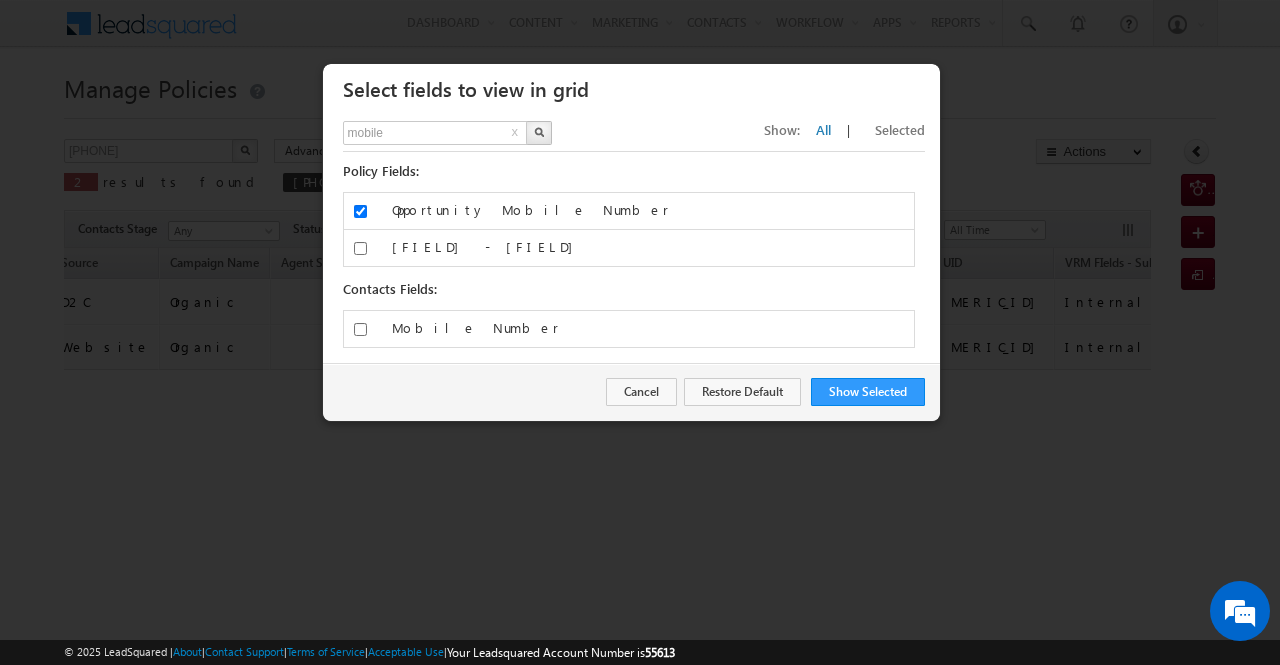 click on "x" at bounding box center [515, 134] 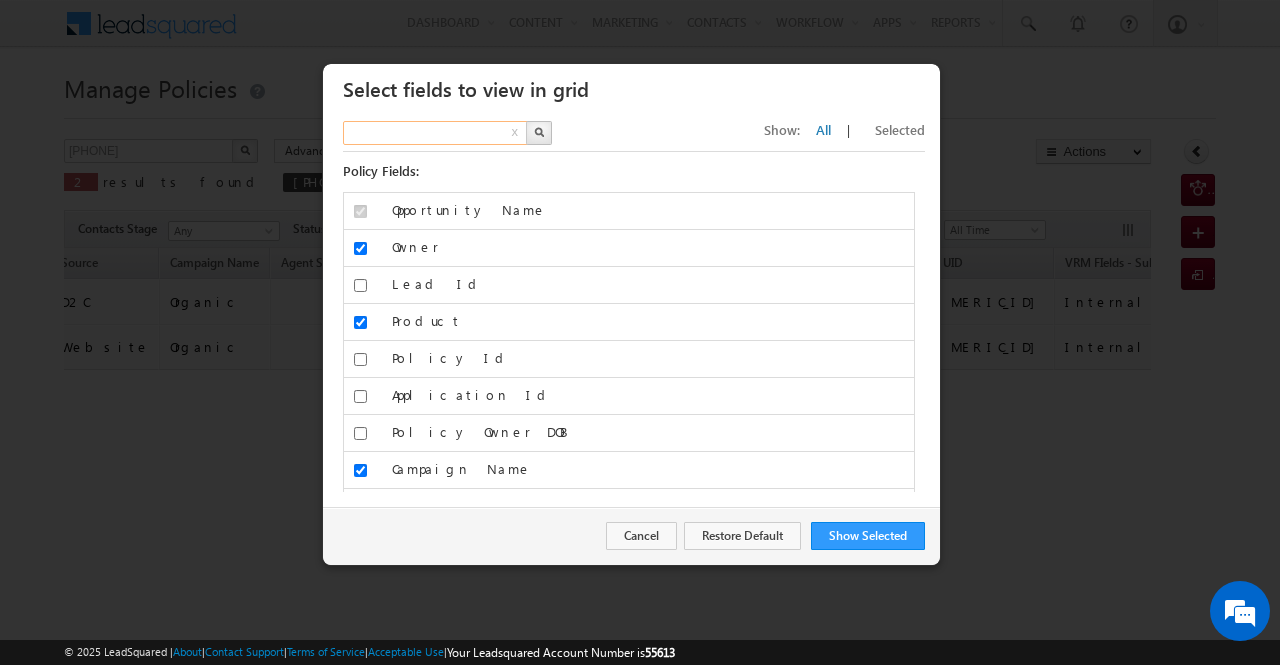 click at bounding box center (436, 133) 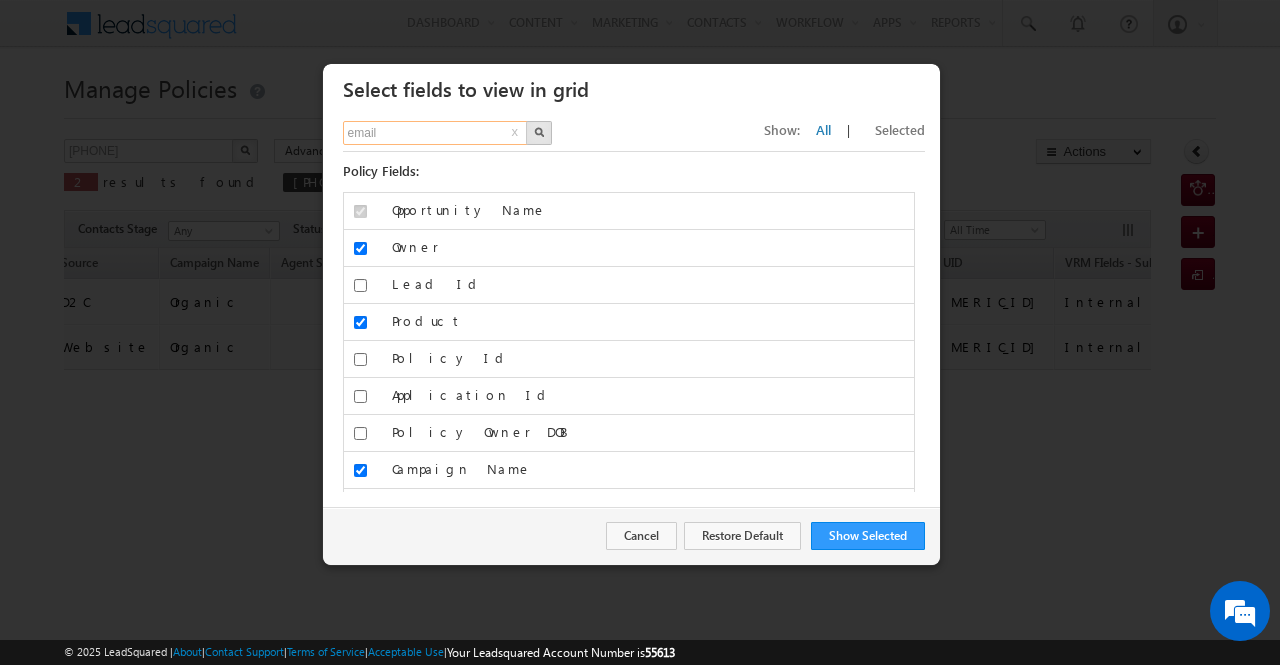 type on "email" 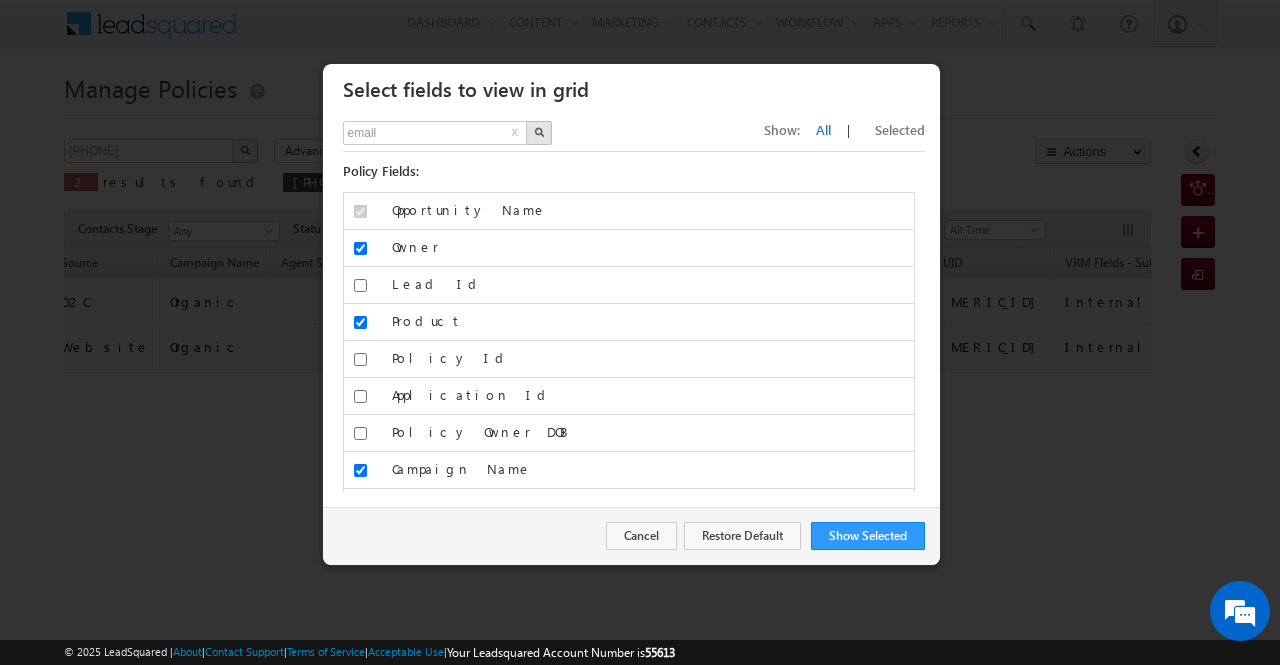 click at bounding box center (539, 132) 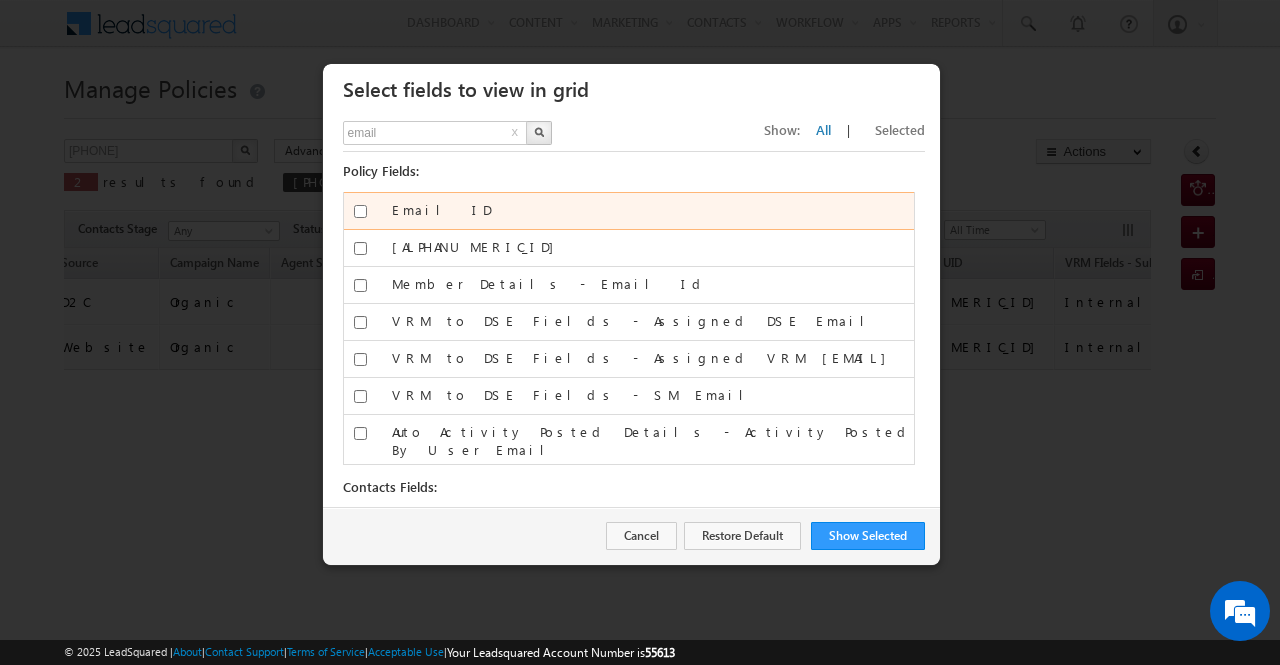 click on "Email ID" at bounding box center (360, 211) 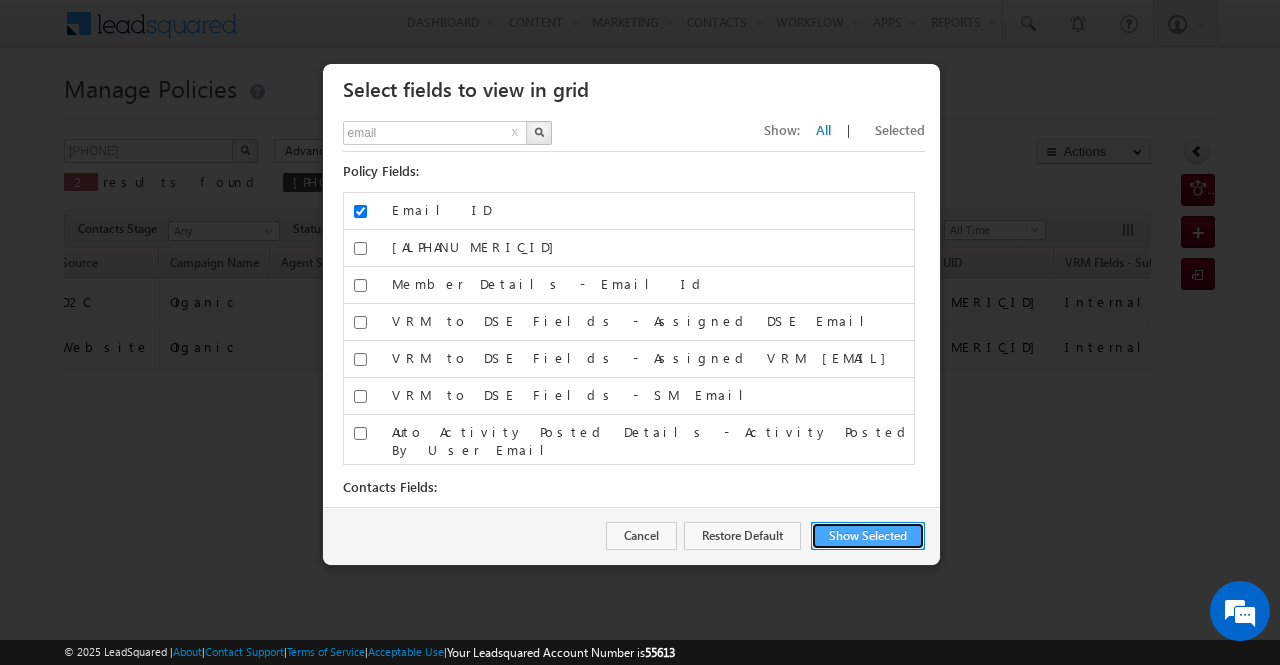 click on "Show Selected" at bounding box center [868, 536] 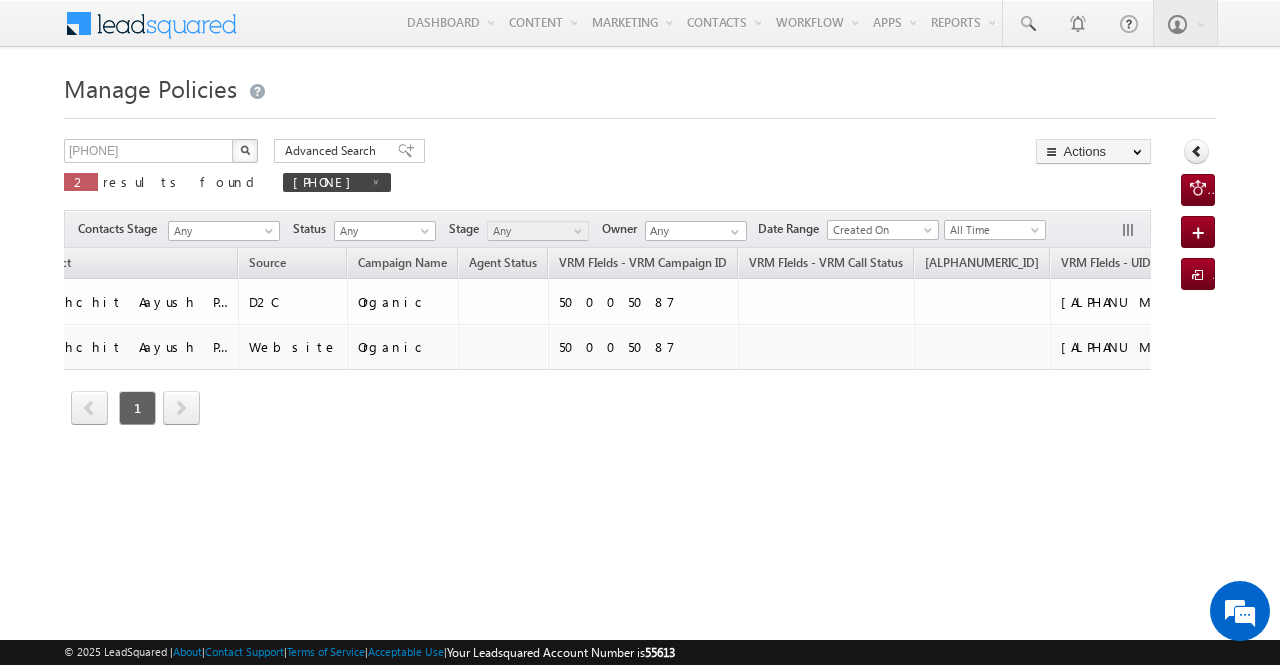 scroll, scrollTop: 0, scrollLeft: 1514, axis: horizontal 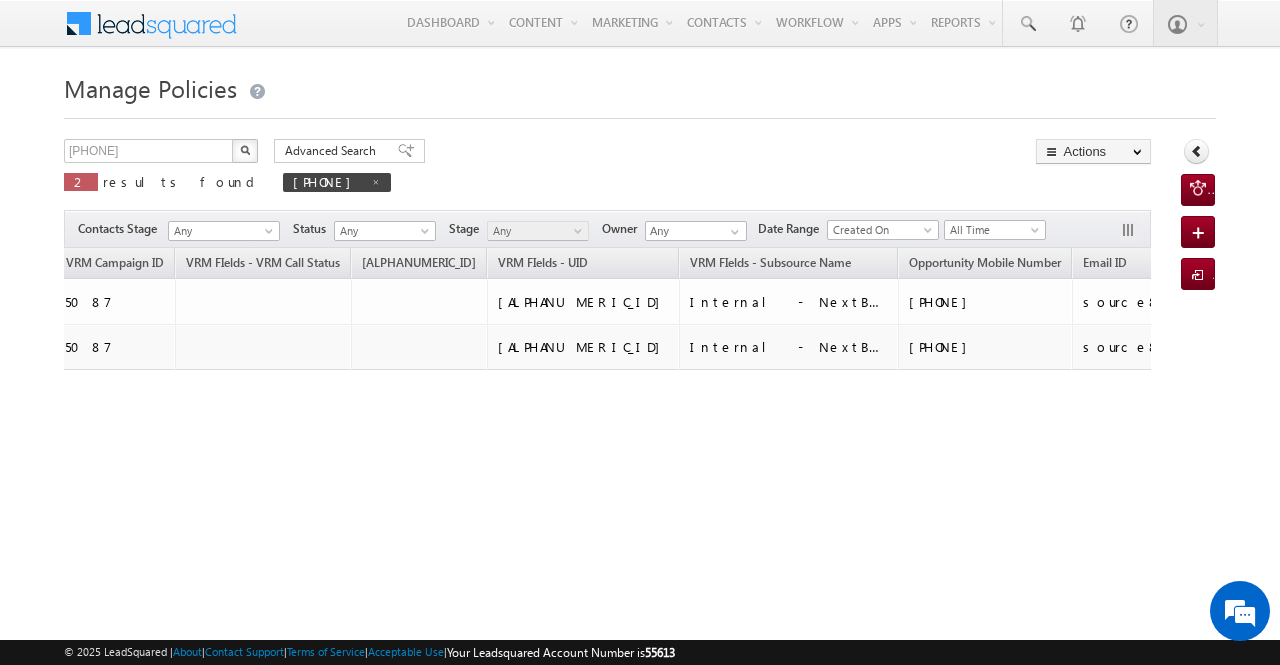 click at bounding box center (1130, 232) 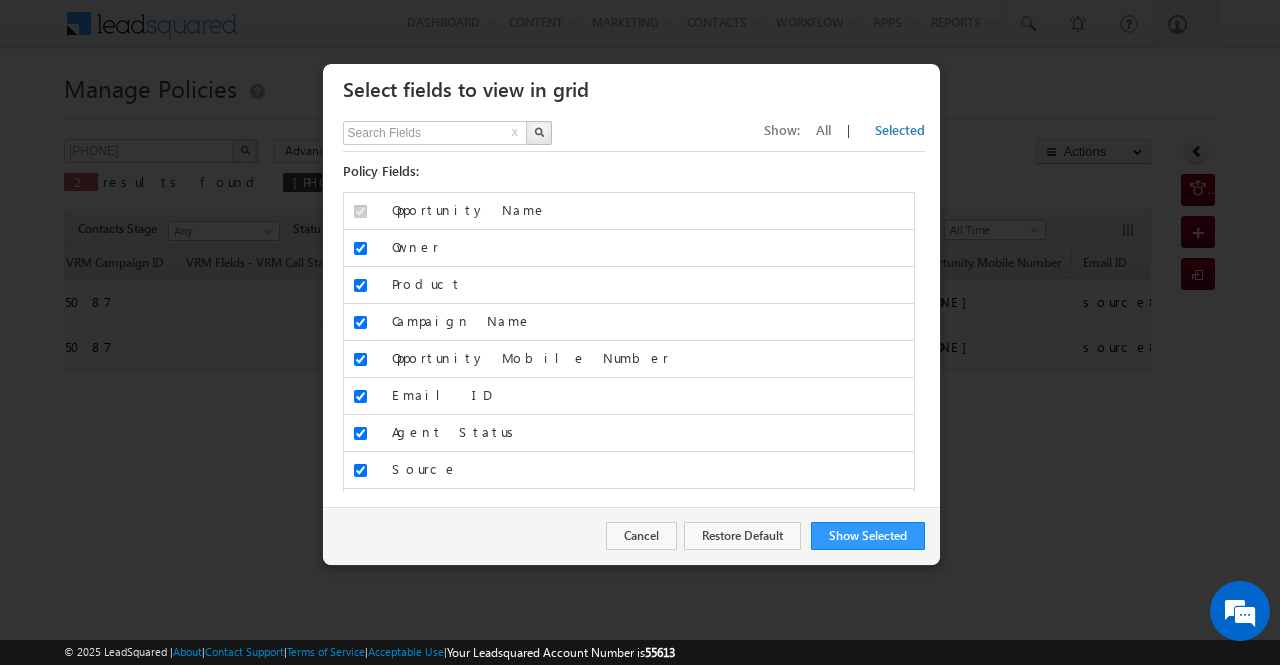 click on "All" at bounding box center (823, 129) 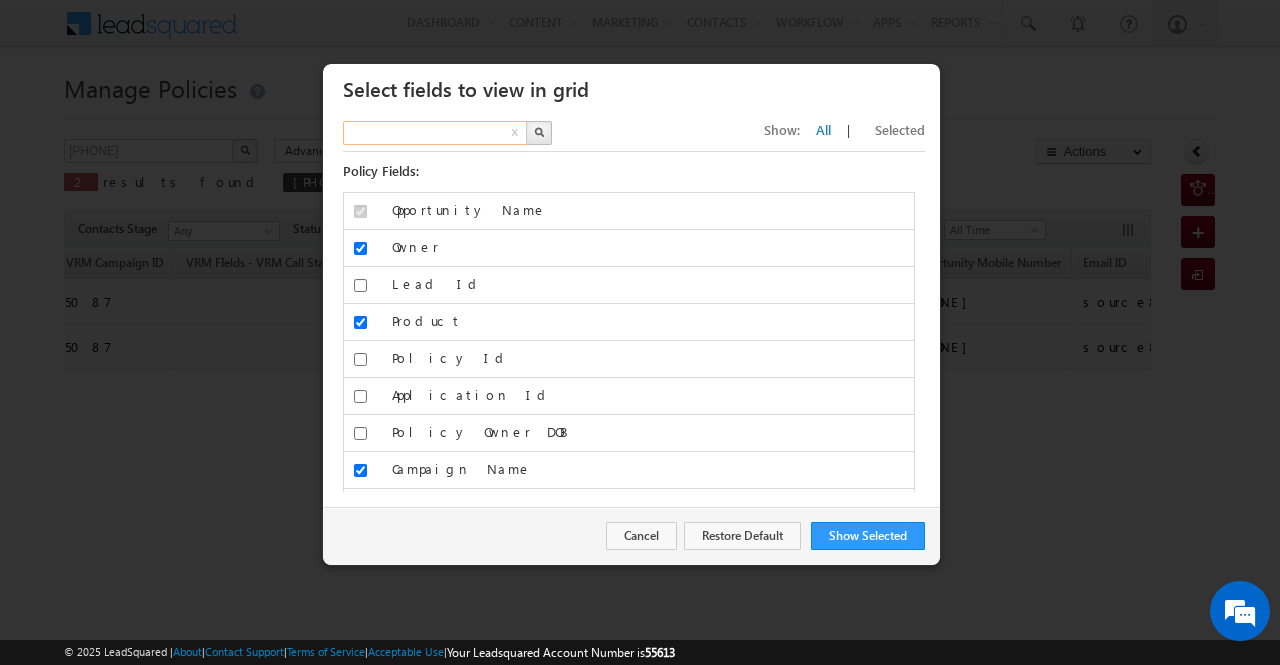 click at bounding box center (436, 133) 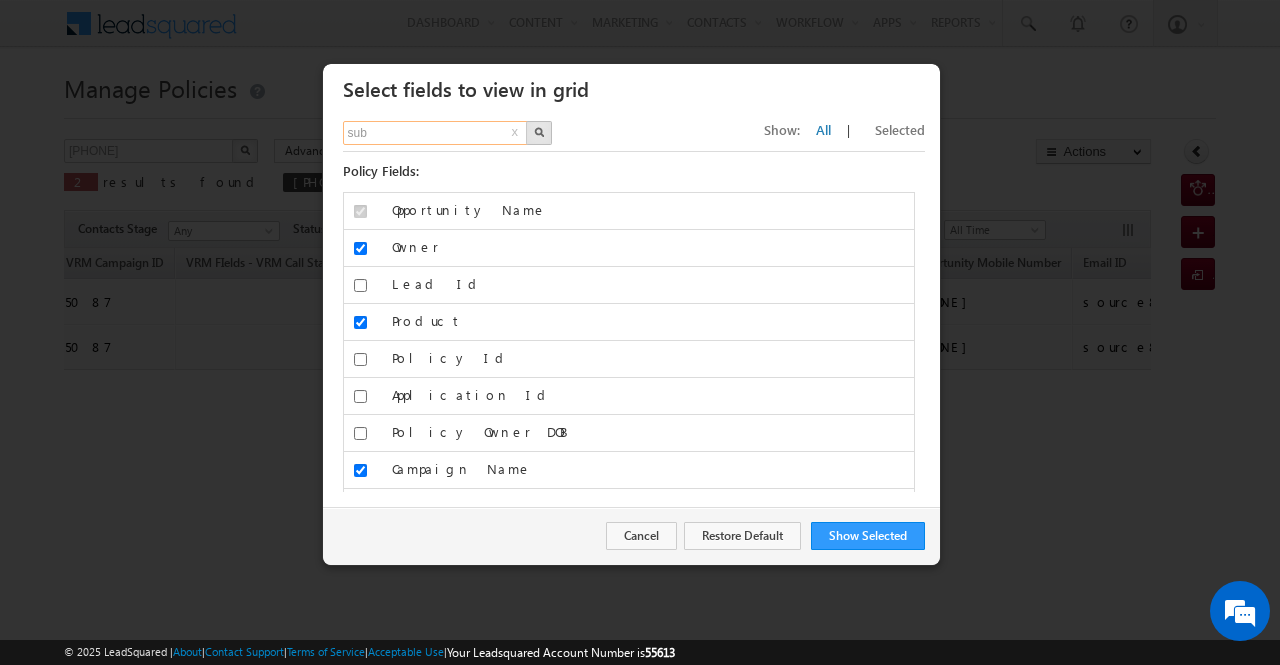 type on "sub" 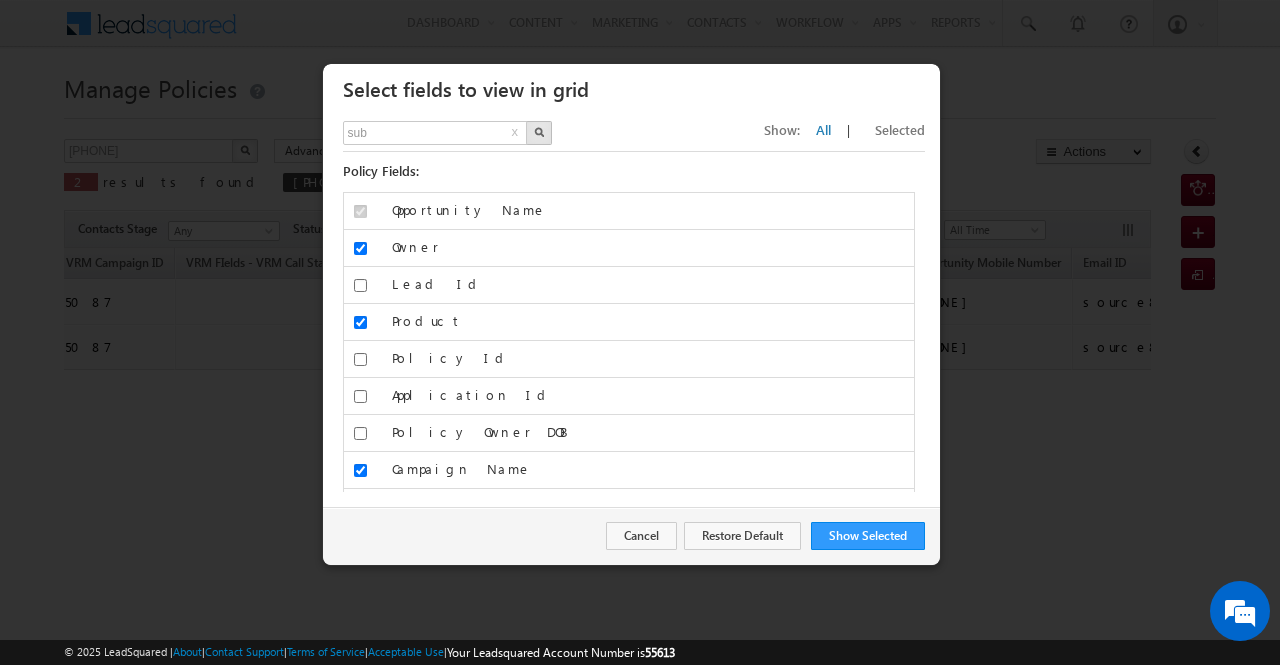 click at bounding box center (539, 133) 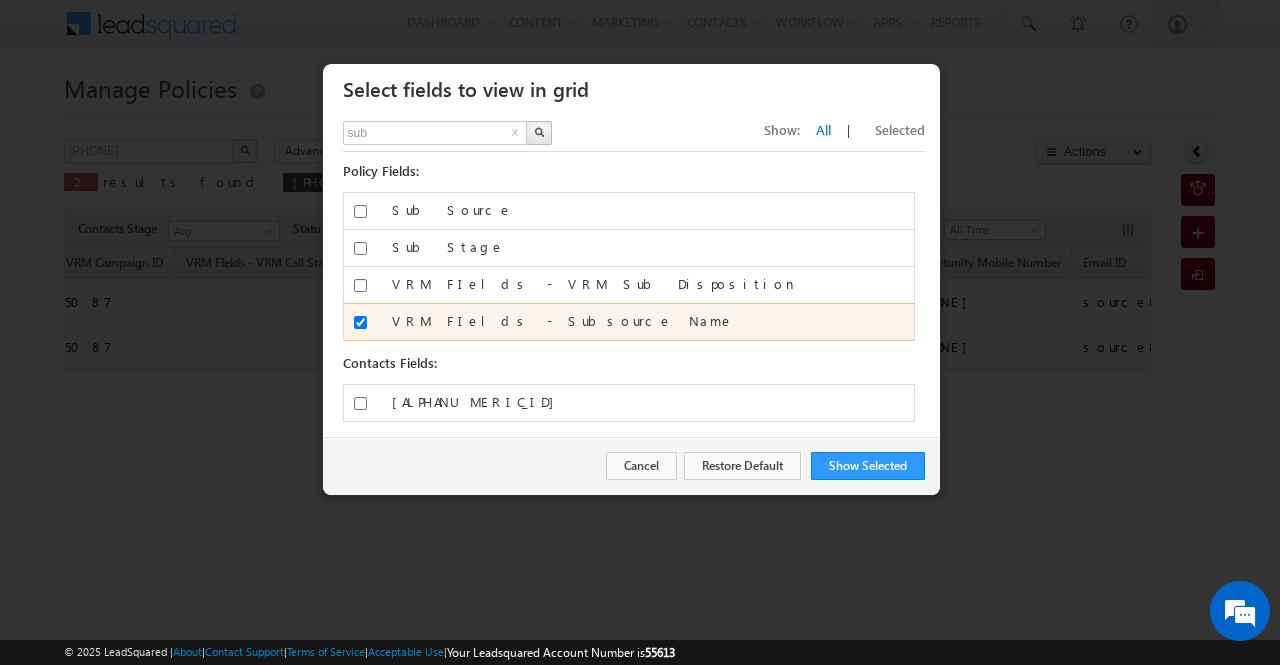 click on "VRM FIelds - Subsource Name" at bounding box center [360, 322] 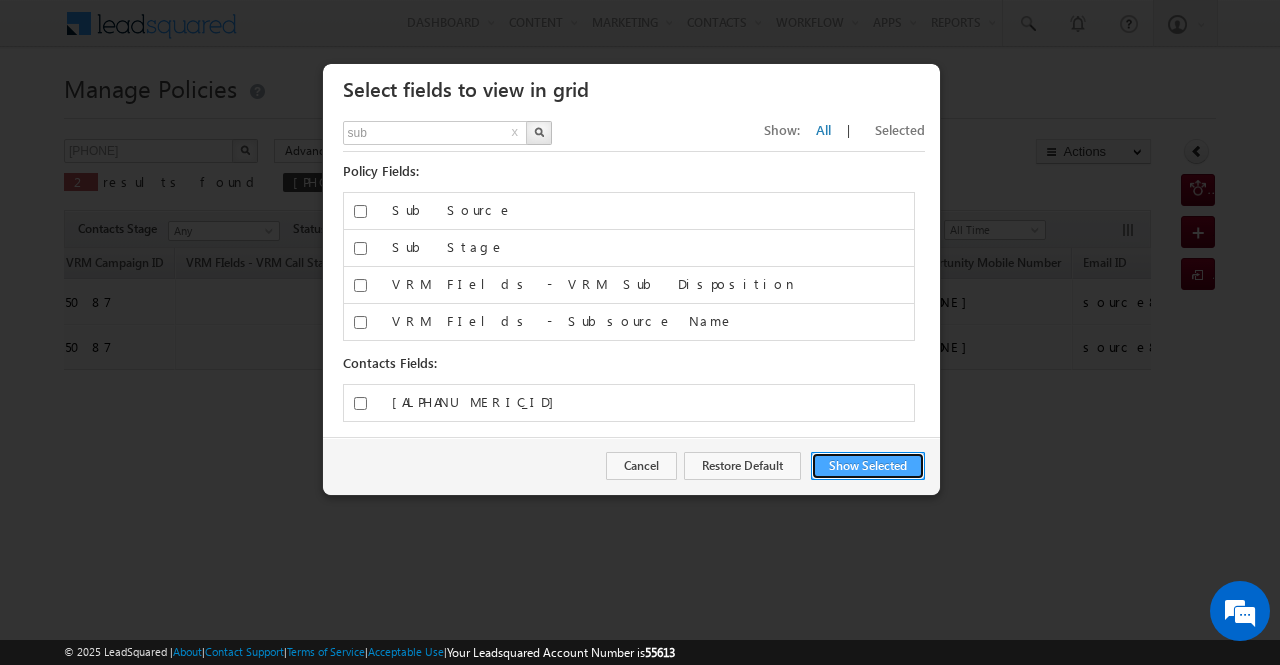 click on "Show Selected" at bounding box center [868, 466] 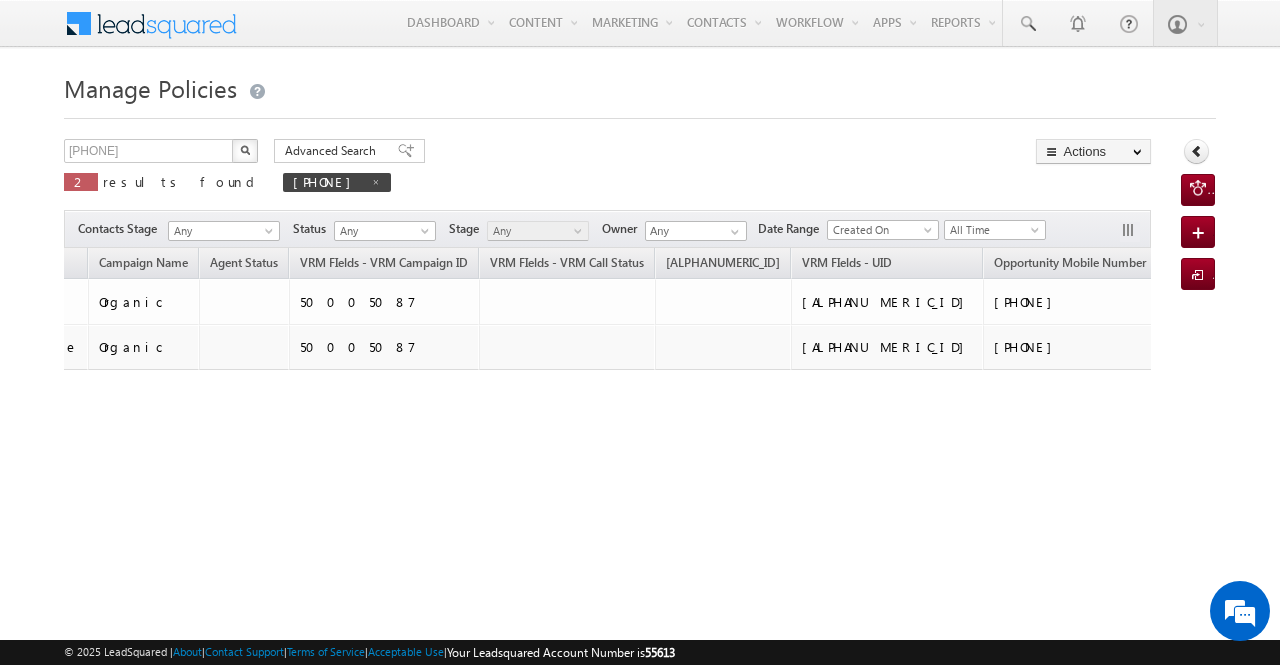 scroll, scrollTop: 0, scrollLeft: 1199, axis: horizontal 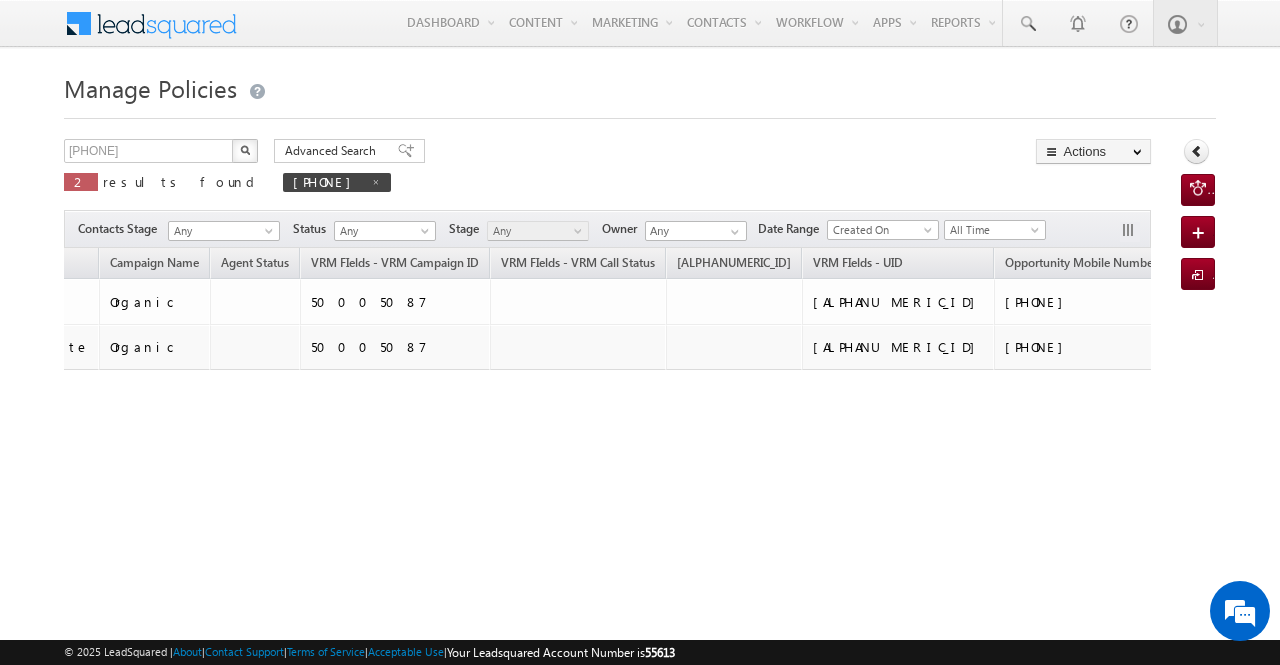 drag, startPoint x: 504, startPoint y: 461, endPoint x: 1026, endPoint y: 440, distance: 522.42224 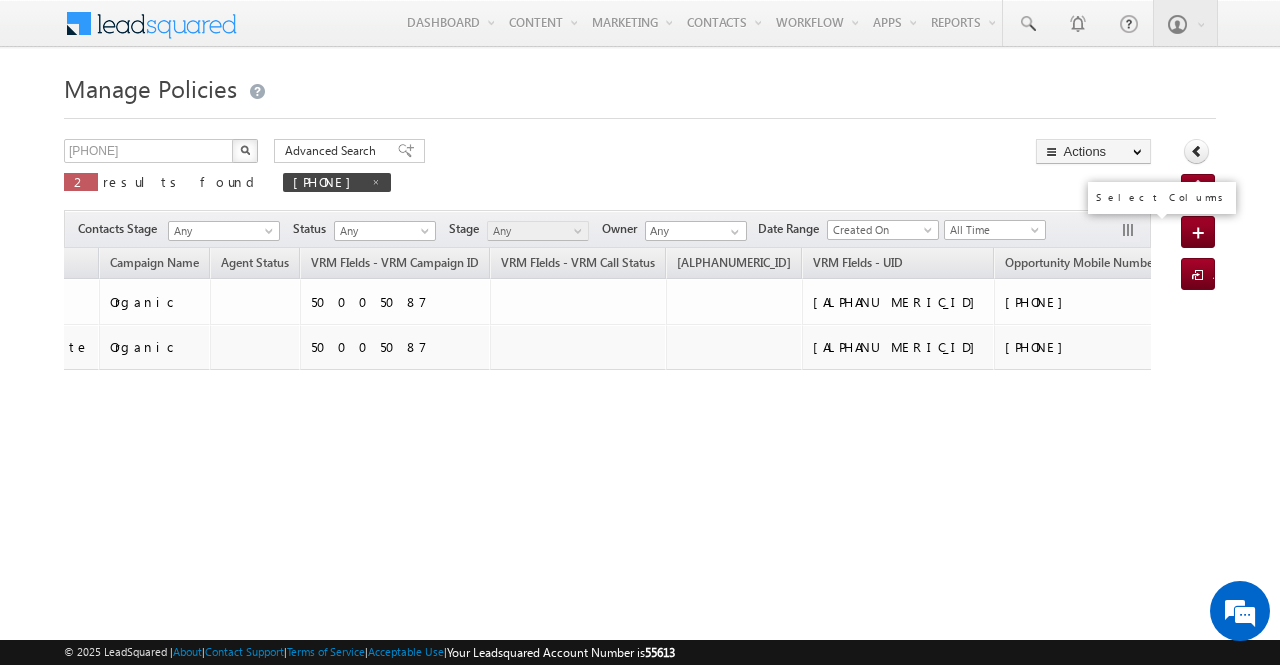 click at bounding box center [1130, 232] 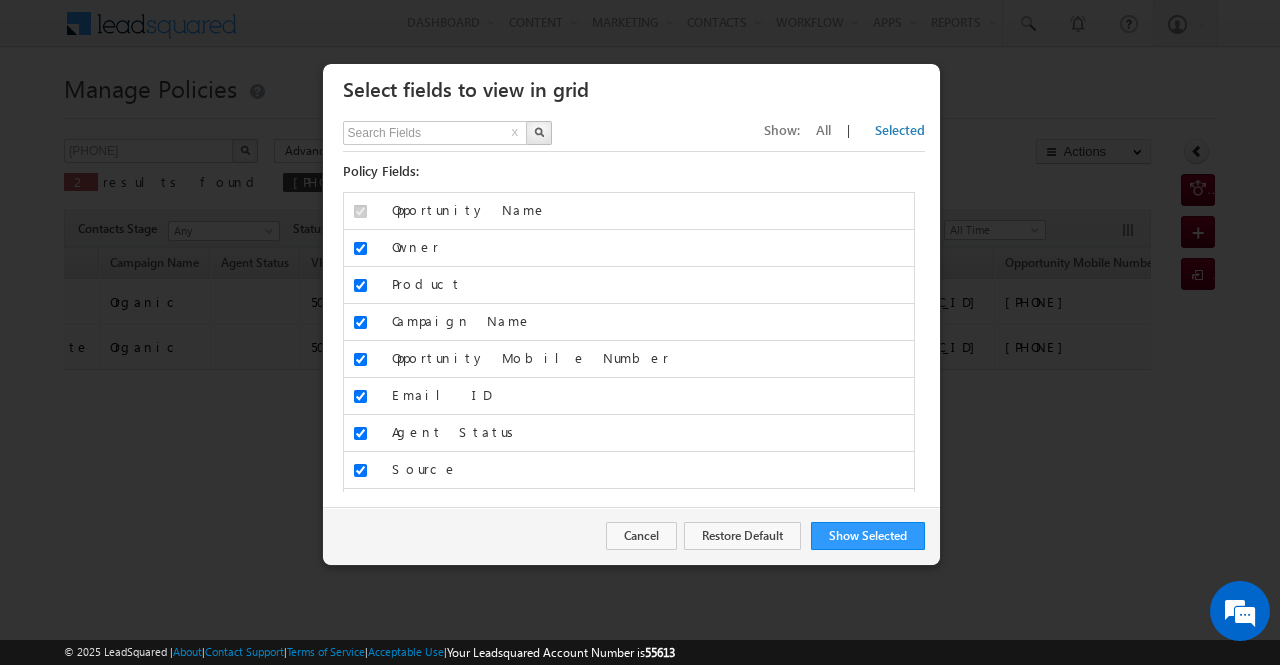 click on "All" at bounding box center (823, 129) 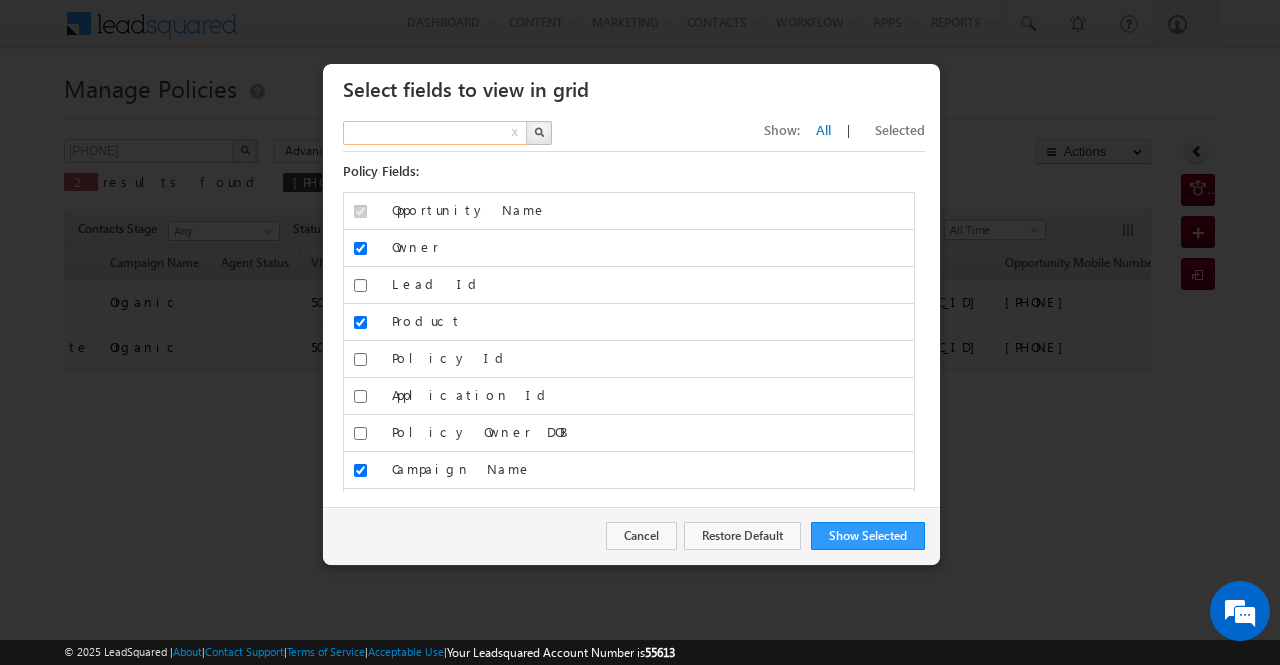 click at bounding box center (436, 133) 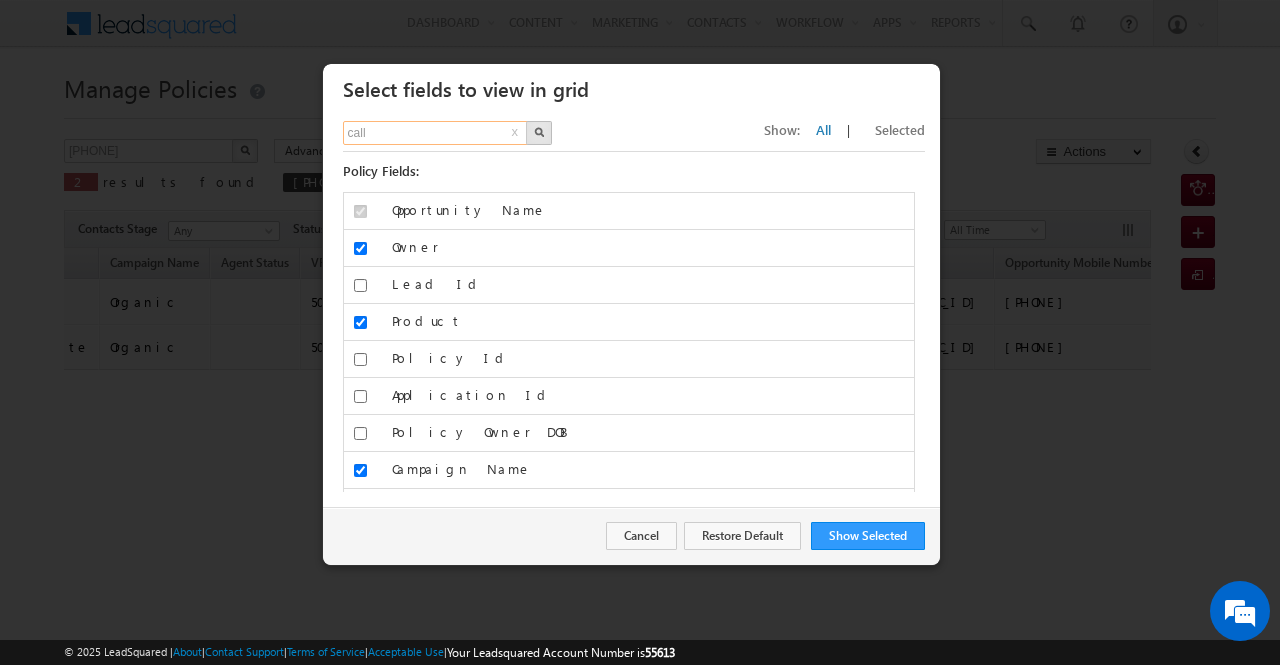 type on "call" 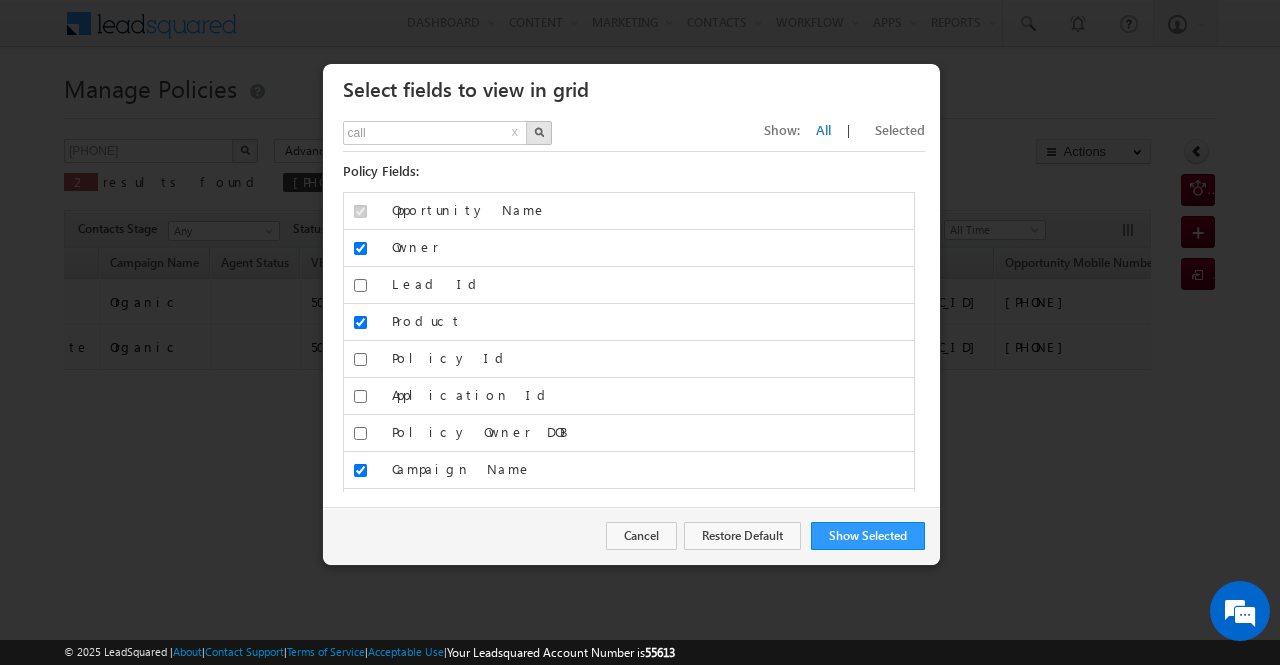 click on "call x
Show:
All
|
Selected" at bounding box center (634, 136) 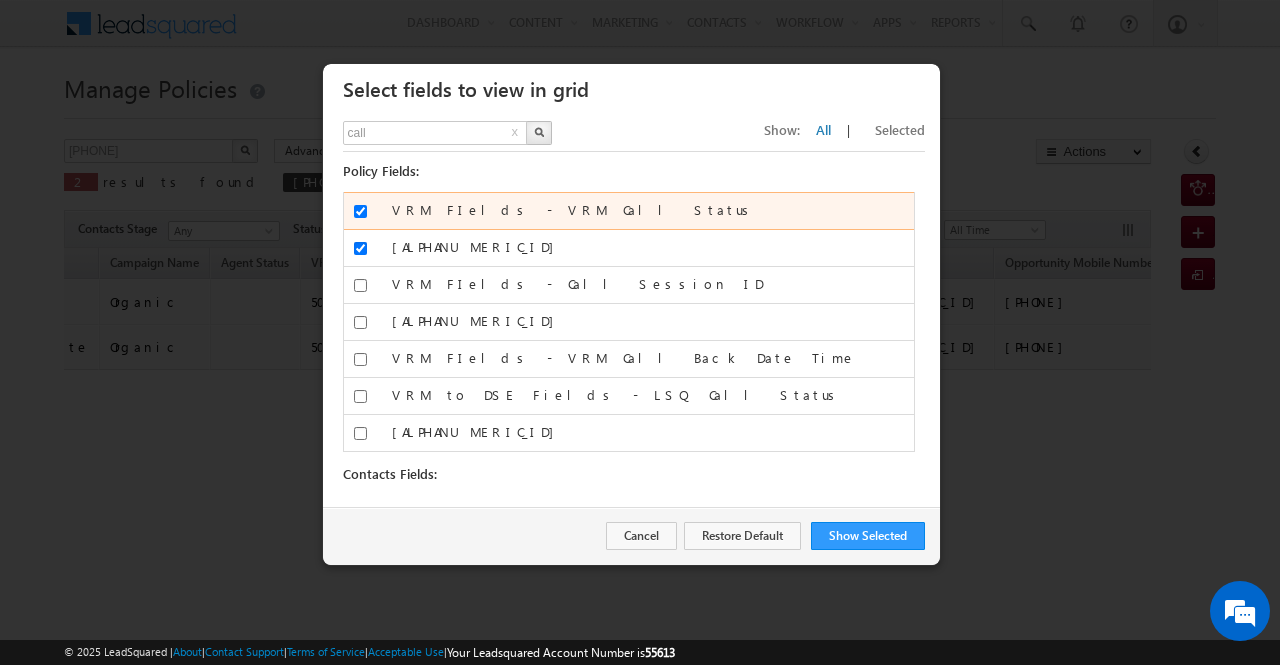 click on "VRM FIelds - VRM Call Status" at bounding box center (360, 211) 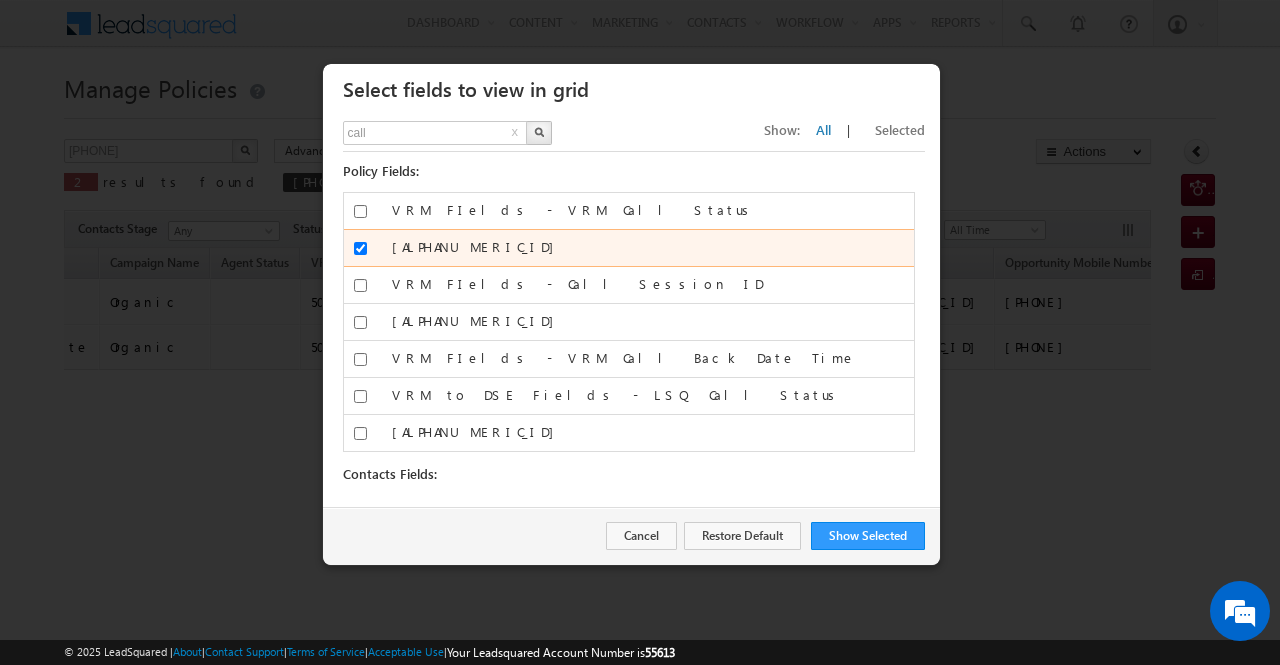 click on "[ALPHANUMERIC_ID]" at bounding box center [360, 248] 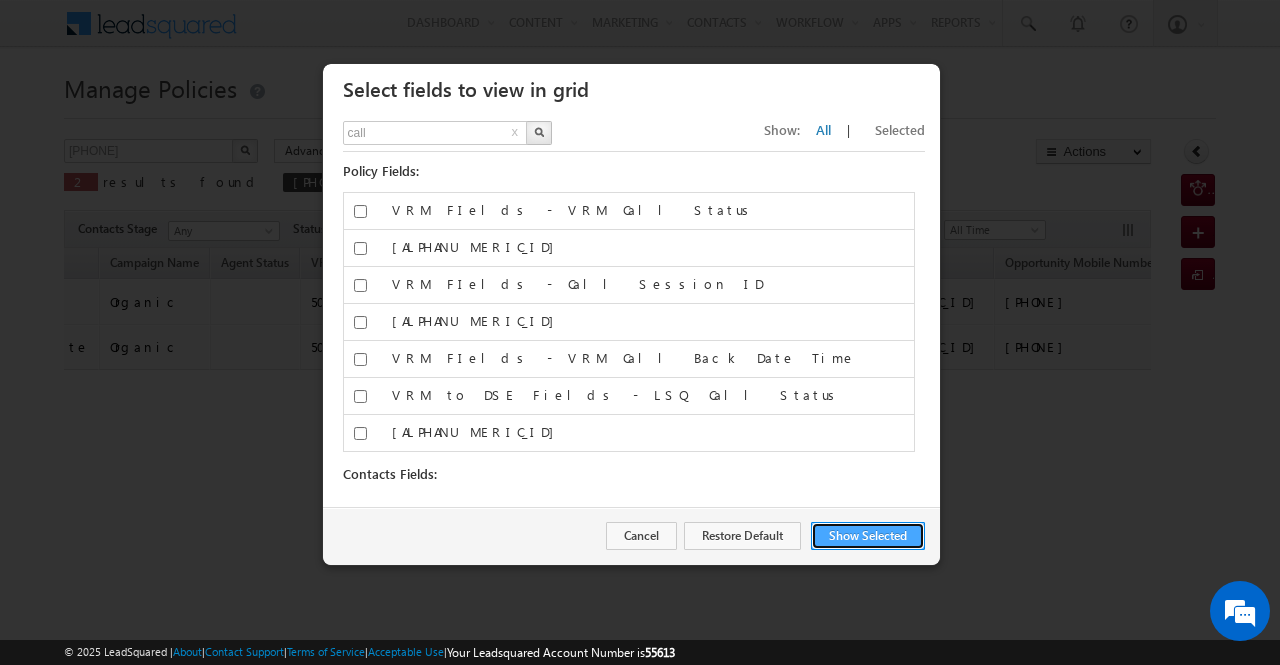 click on "Show Selected" at bounding box center [868, 536] 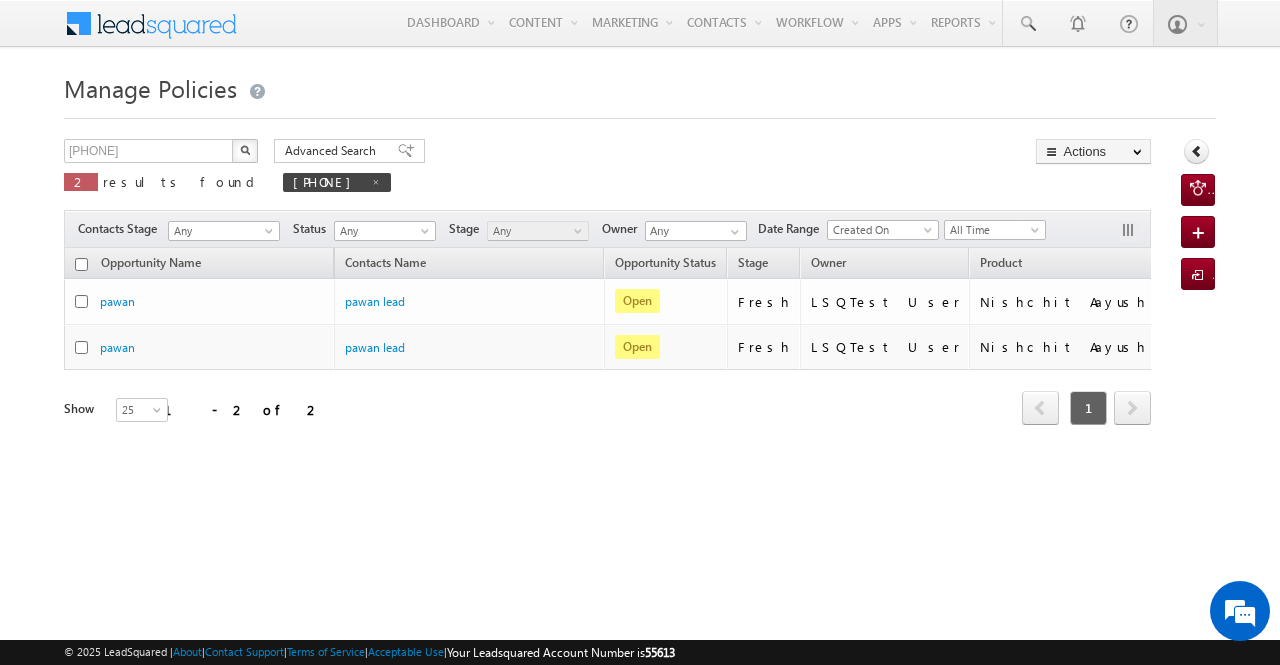 drag, startPoint x: 600, startPoint y: 251, endPoint x: 504, endPoint y: 273, distance: 98.48858 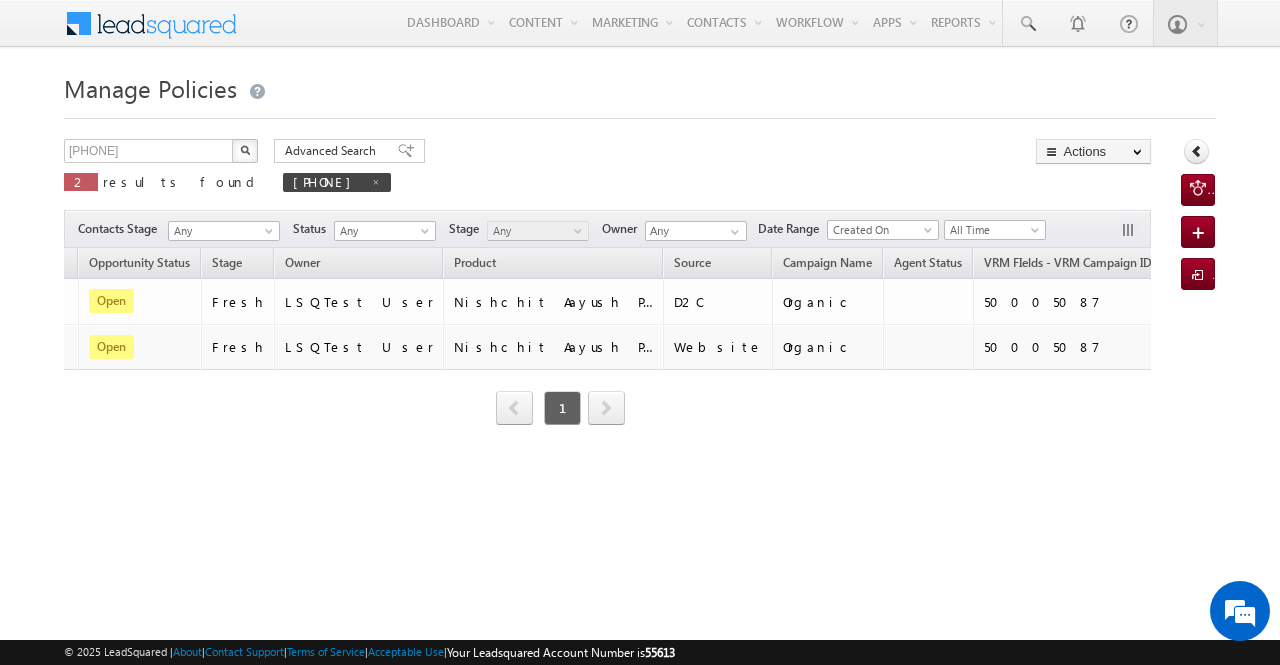 scroll, scrollTop: 0, scrollLeft: 525, axis: horizontal 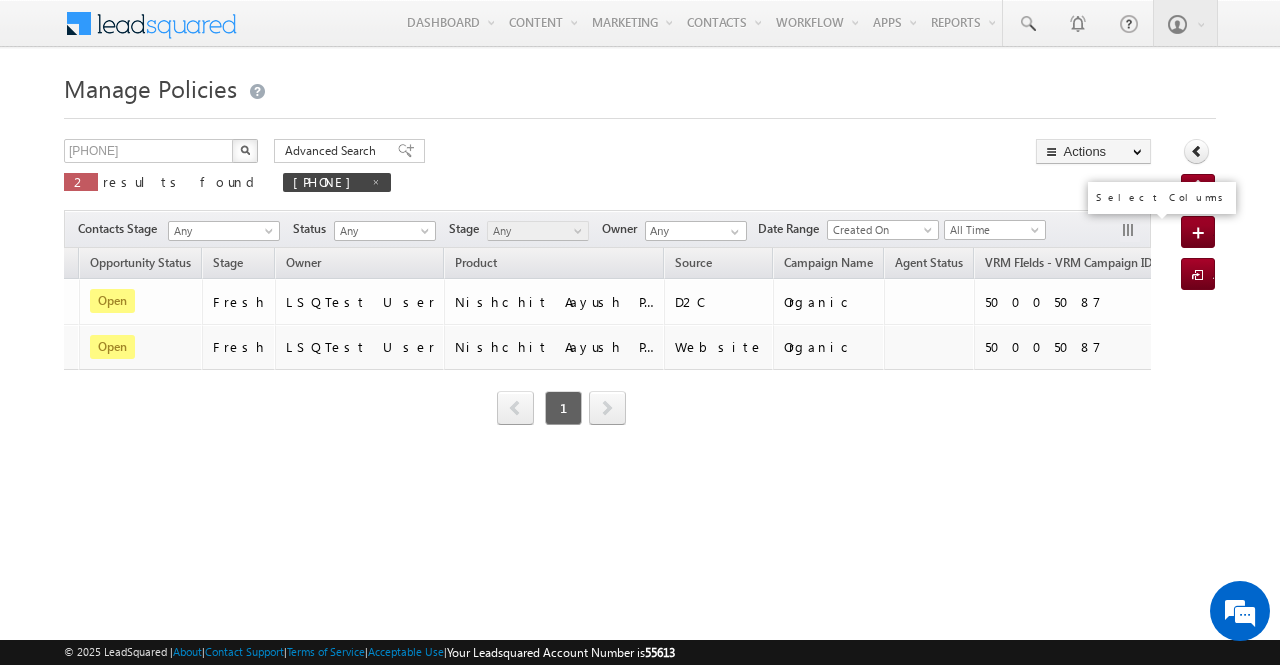 click at bounding box center [1130, 232] 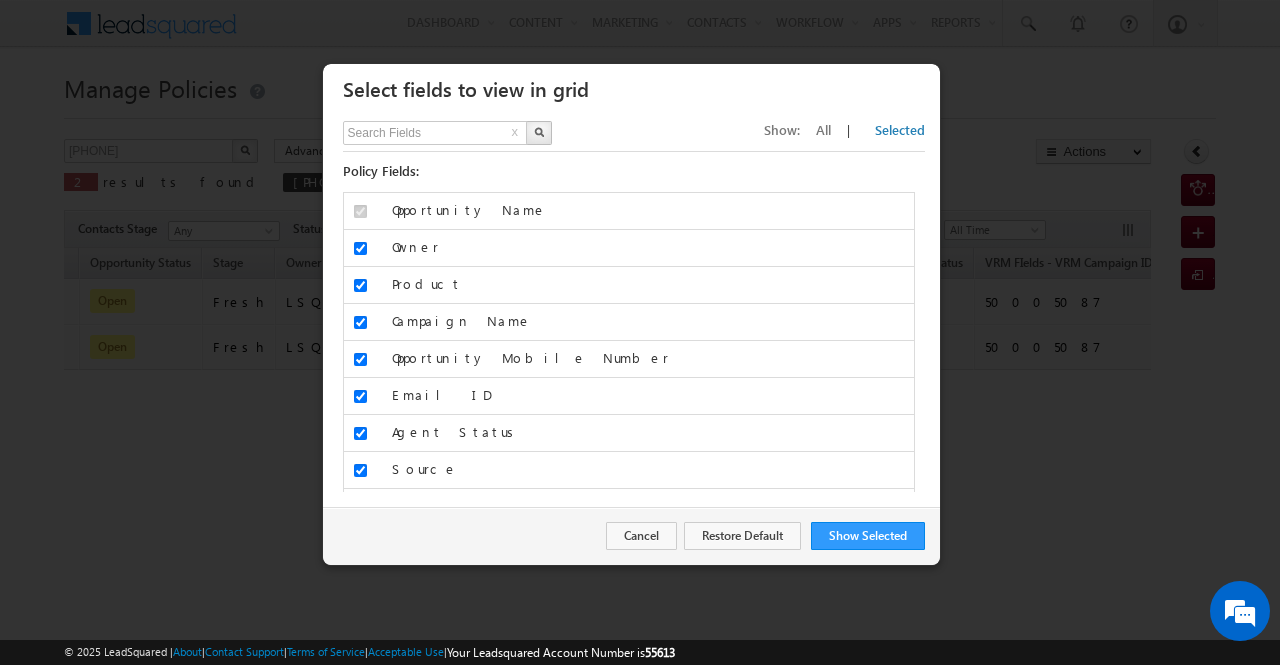 click on "All" at bounding box center [823, 129] 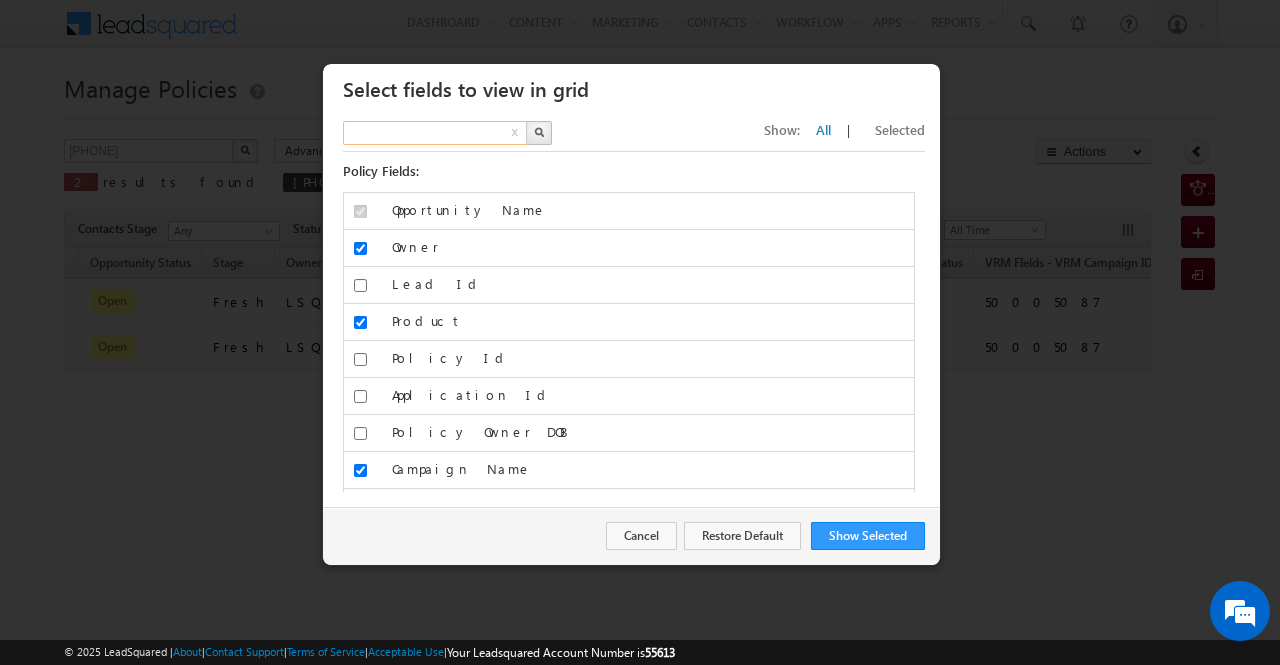 click at bounding box center (436, 133) 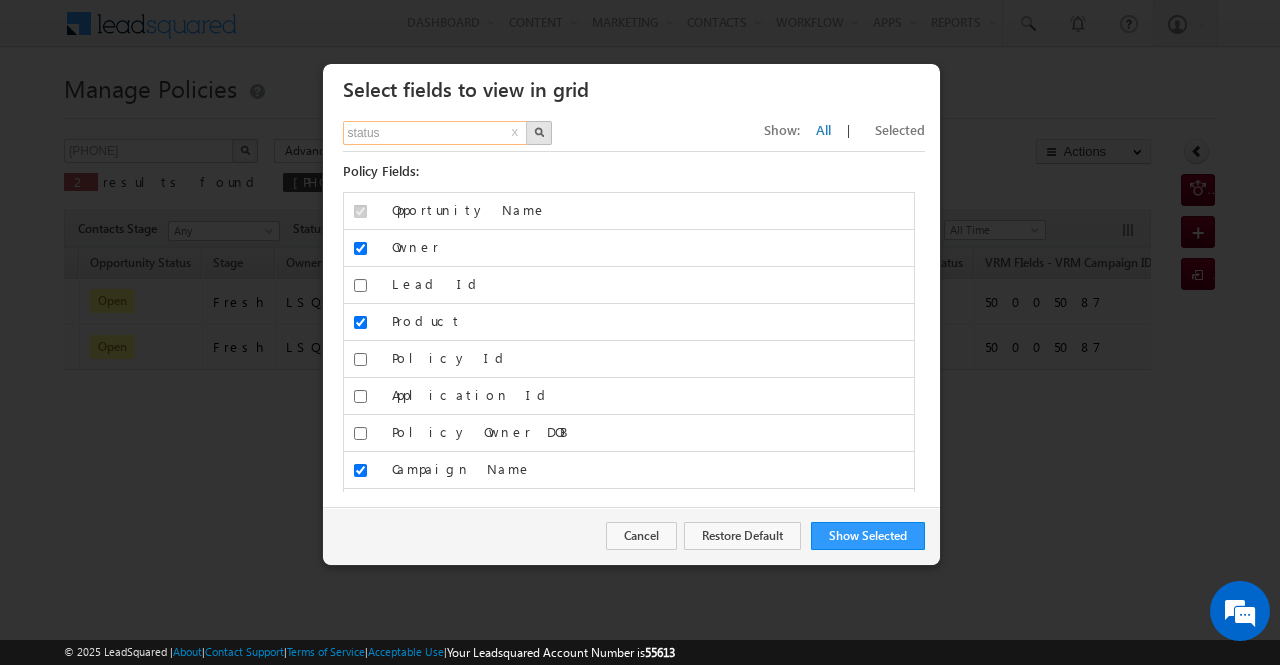 type on "status" 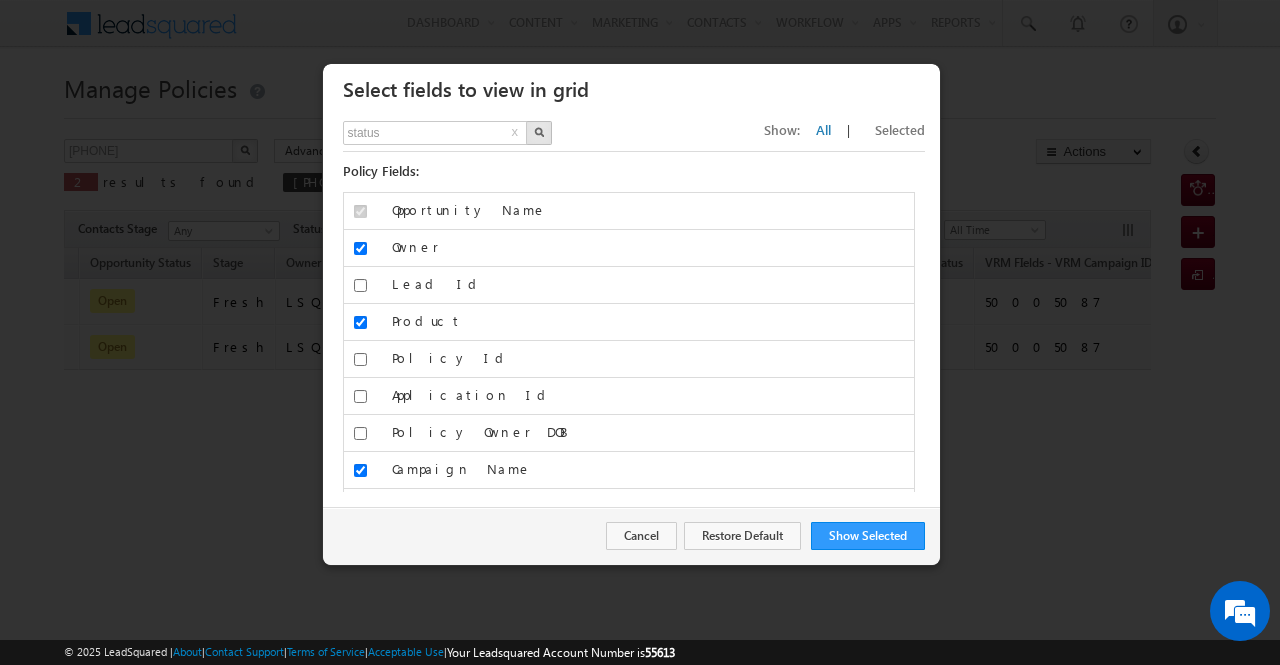 click at bounding box center [539, 132] 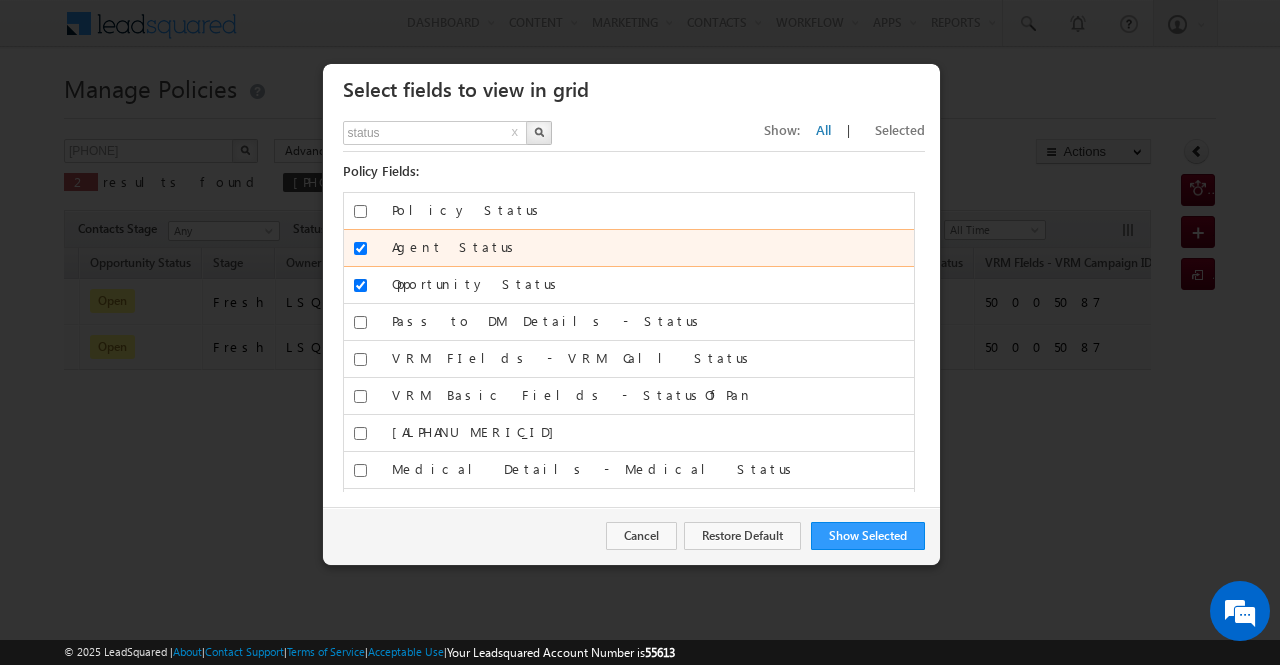 click on "Agent Status" at bounding box center (360, 248) 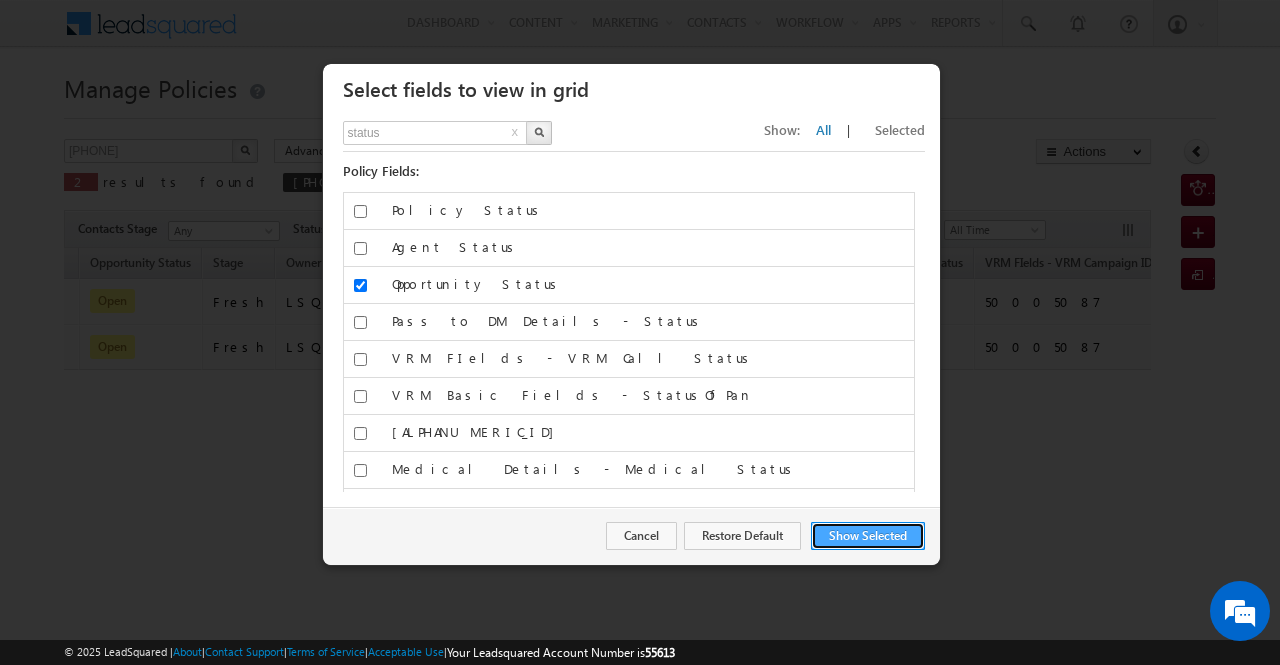 click on "Show Selected" at bounding box center (868, 536) 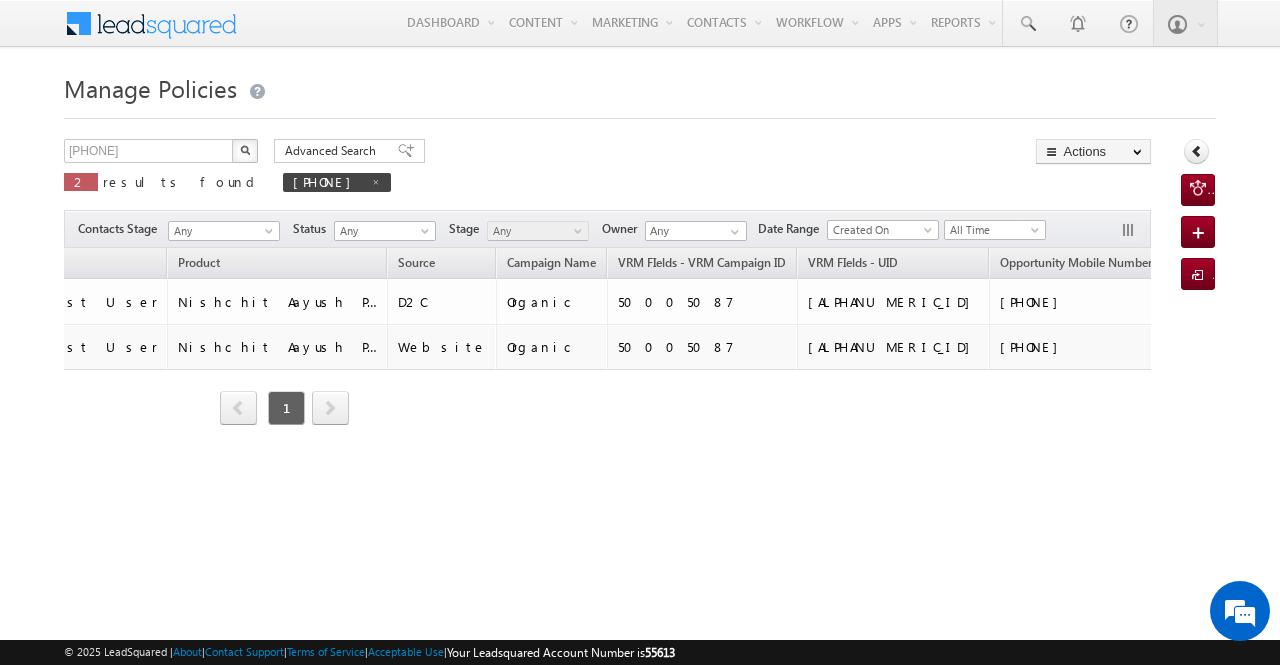 scroll, scrollTop: 0, scrollLeft: 797, axis: horizontal 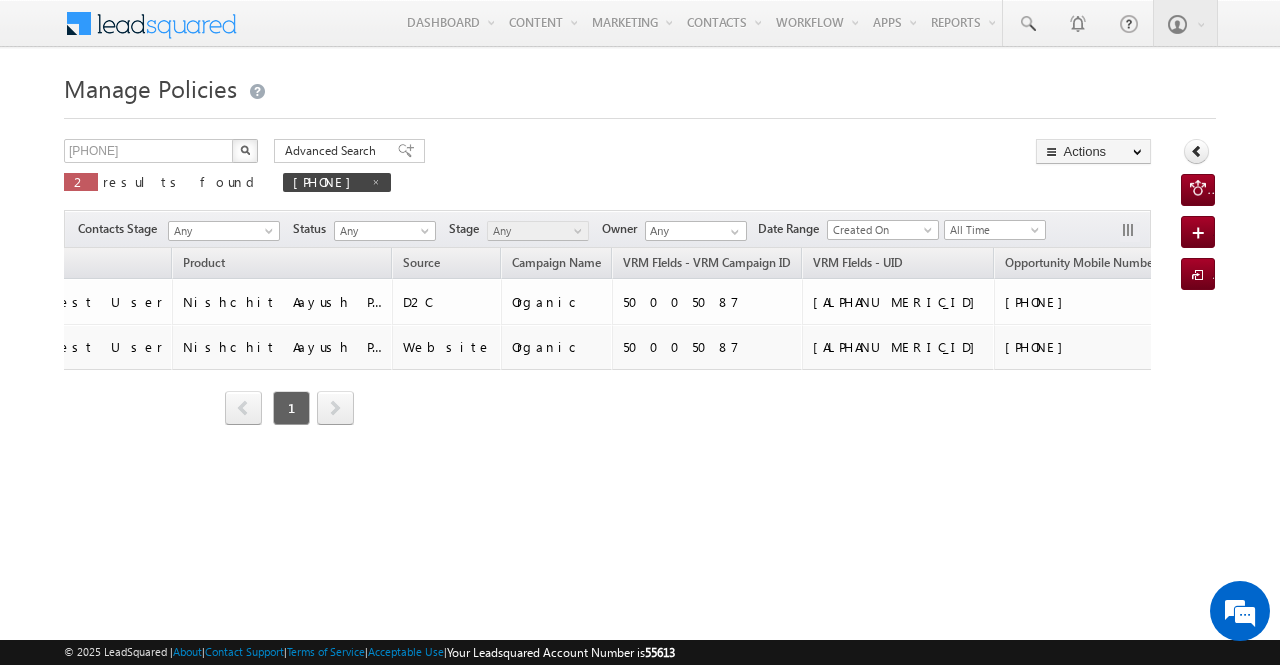 drag, startPoint x: 1276, startPoint y: 1, endPoint x: 778, endPoint y: 499, distance: 704.2784 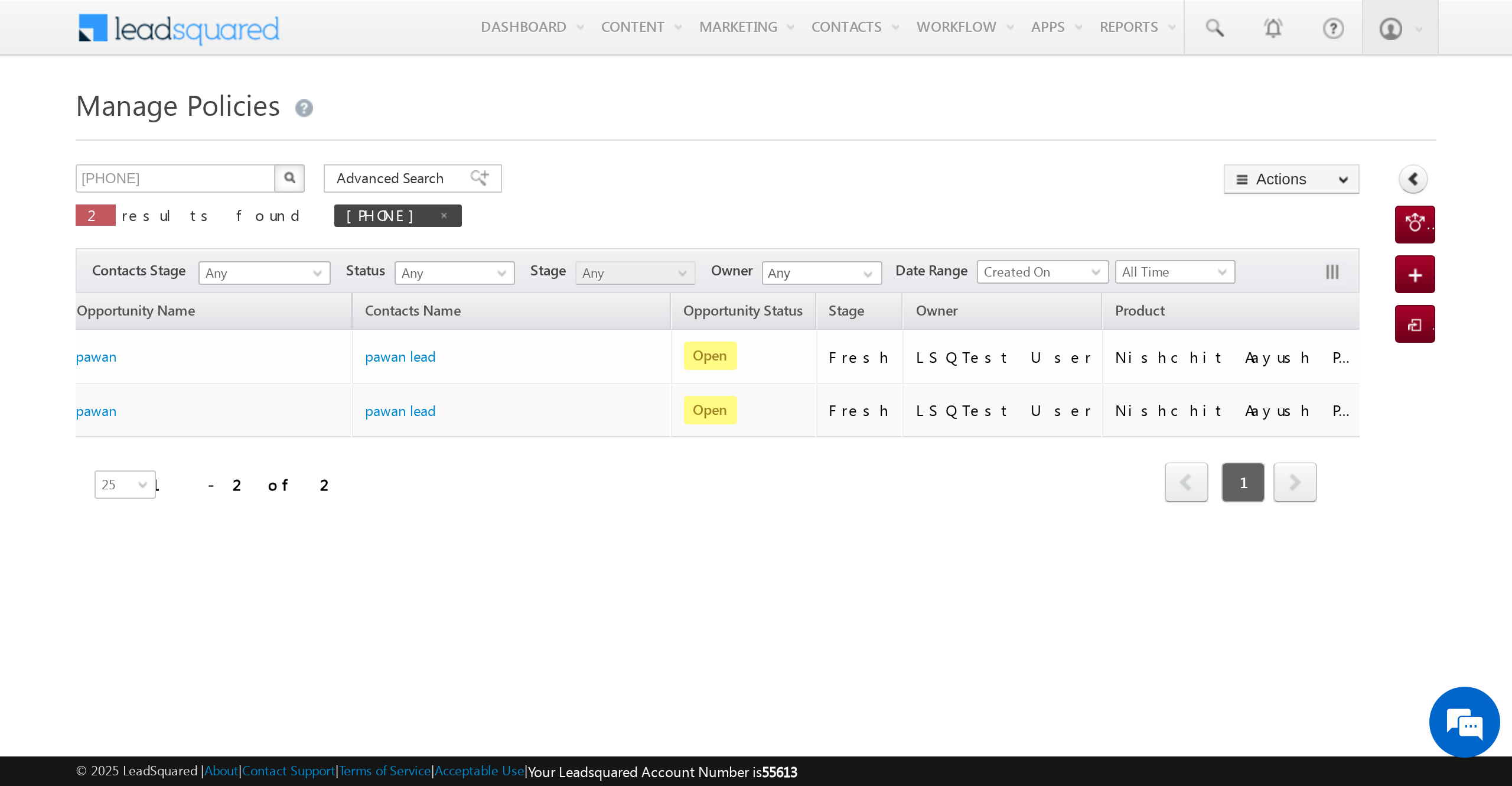 scroll, scrollTop: 0, scrollLeft: 0, axis: both 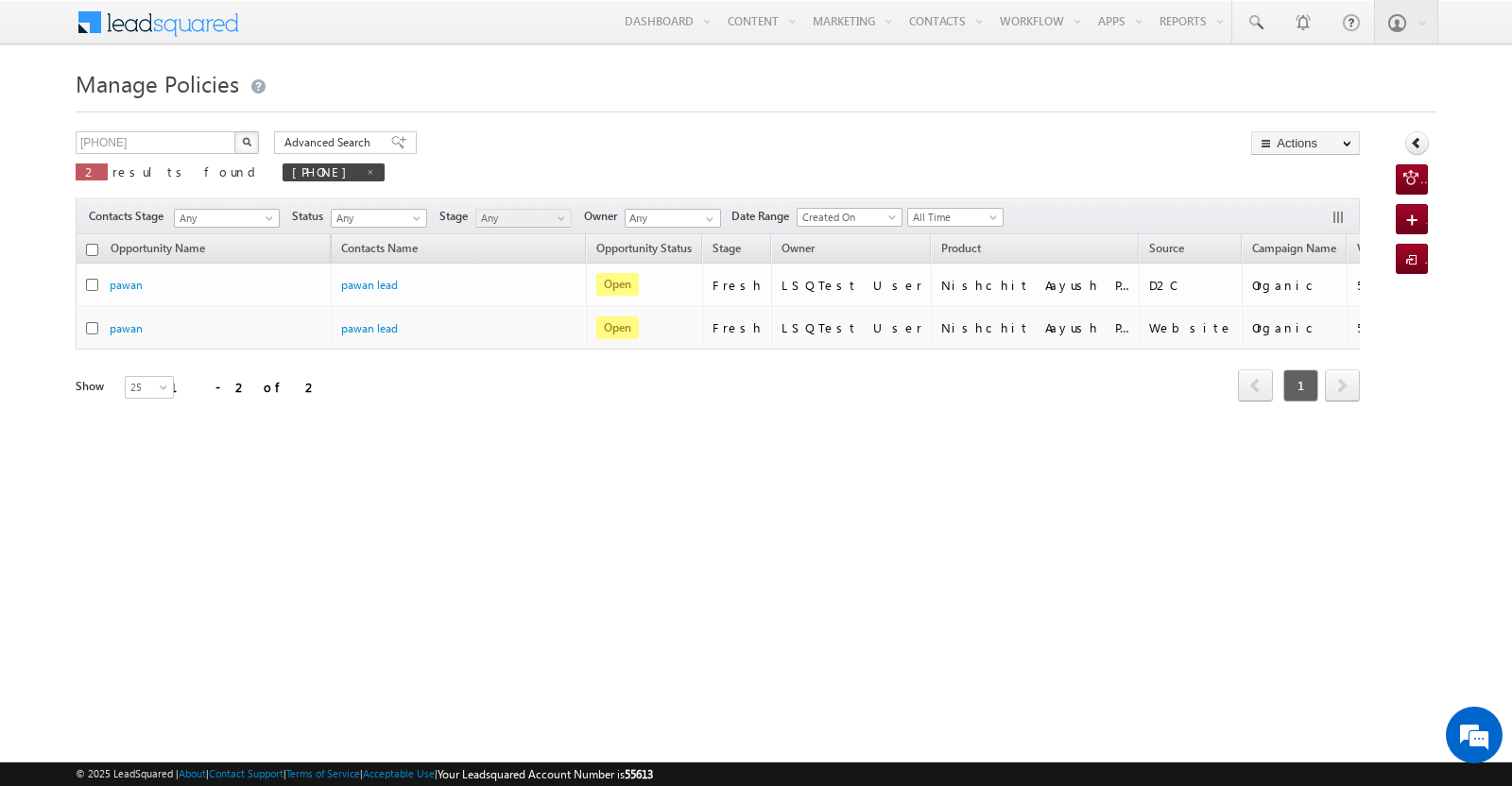 drag, startPoint x: 1158, startPoint y: 0, endPoint x: 1025, endPoint y: 531, distance: 547.403 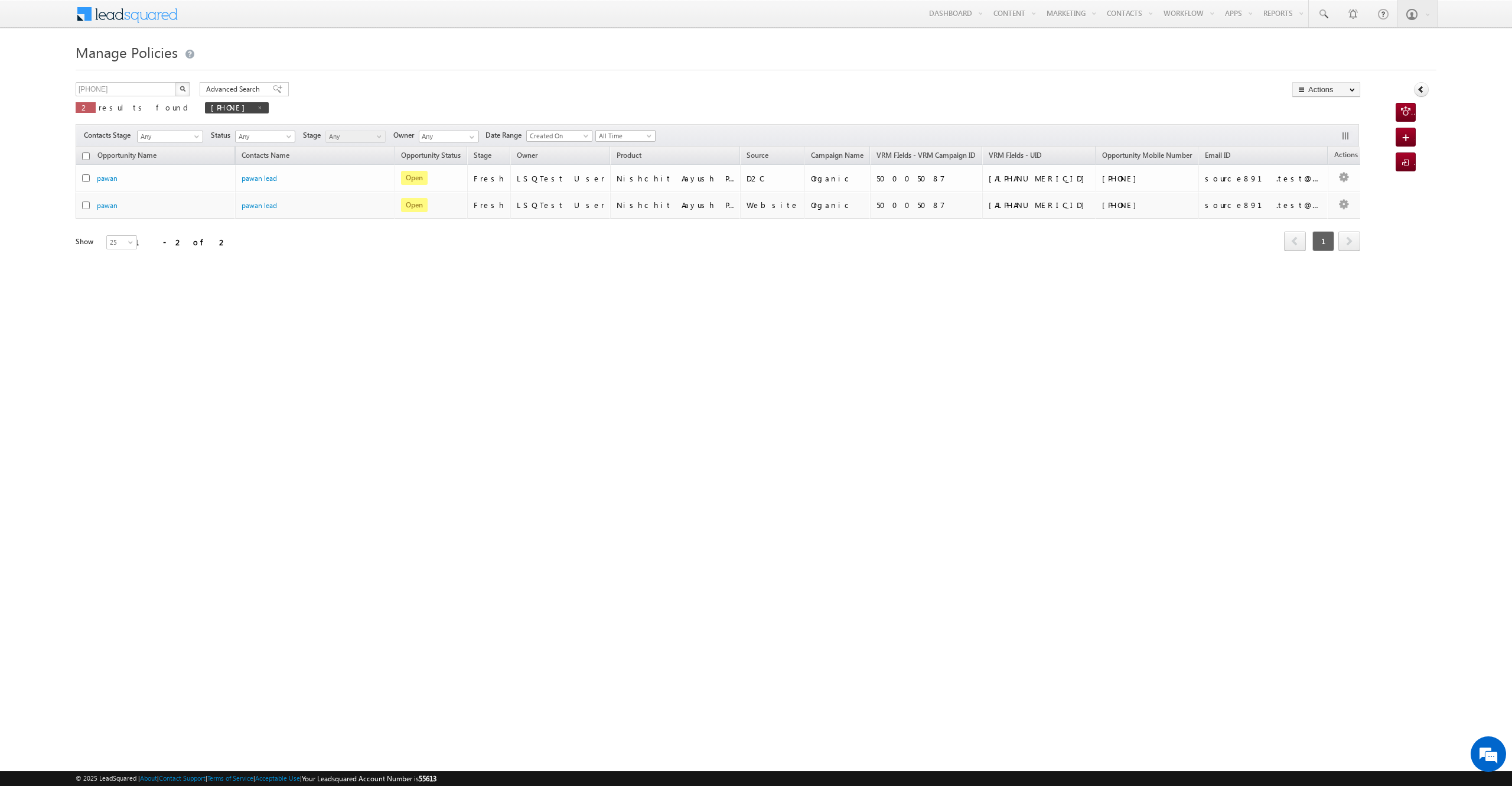 click on "Menu
[FIRST] [LAST]
[FIRST] . [LAST] @ [DOMAIN]" at bounding box center [756, 182] 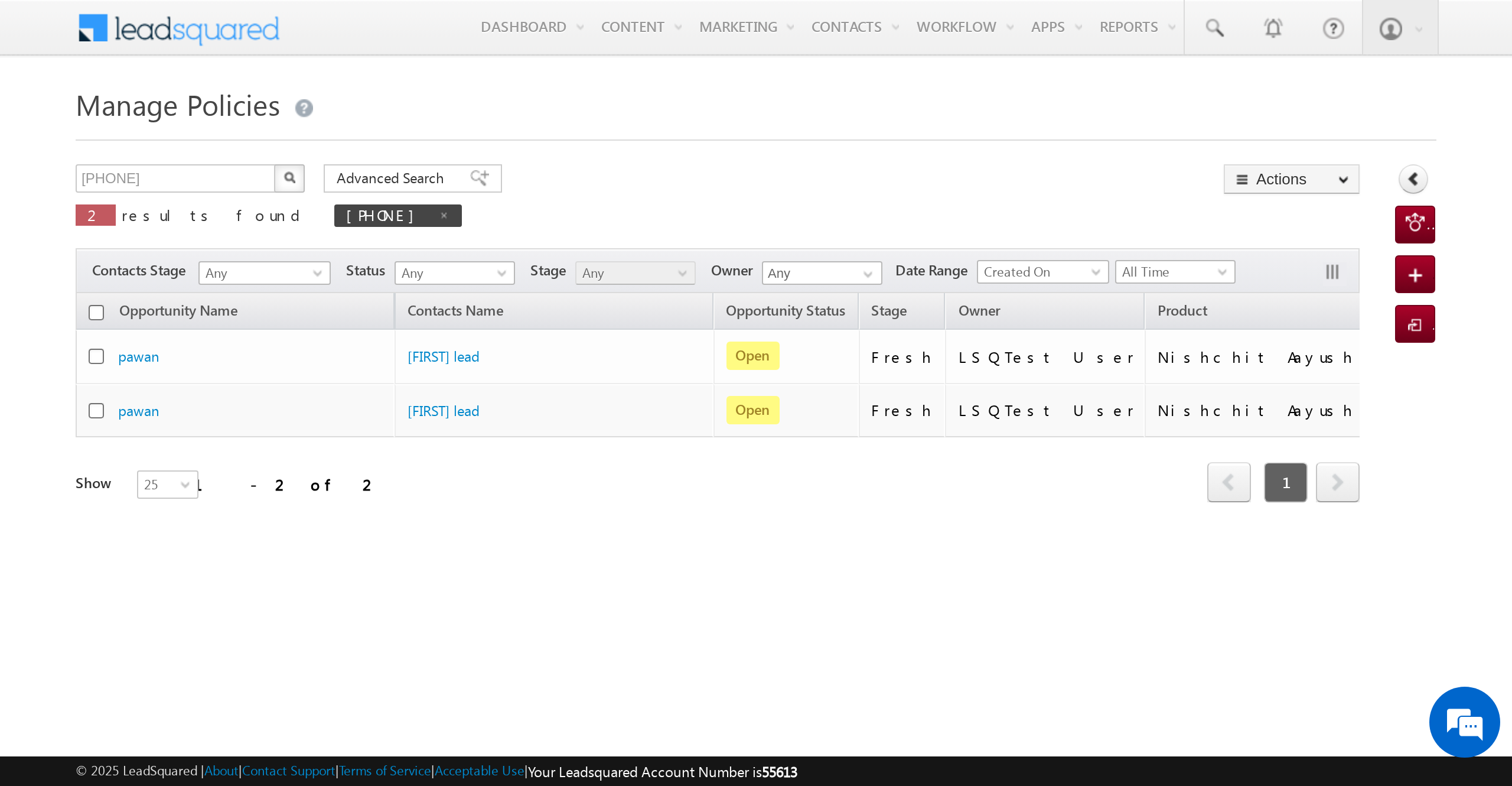 scroll, scrollTop: 0, scrollLeft: 0, axis: both 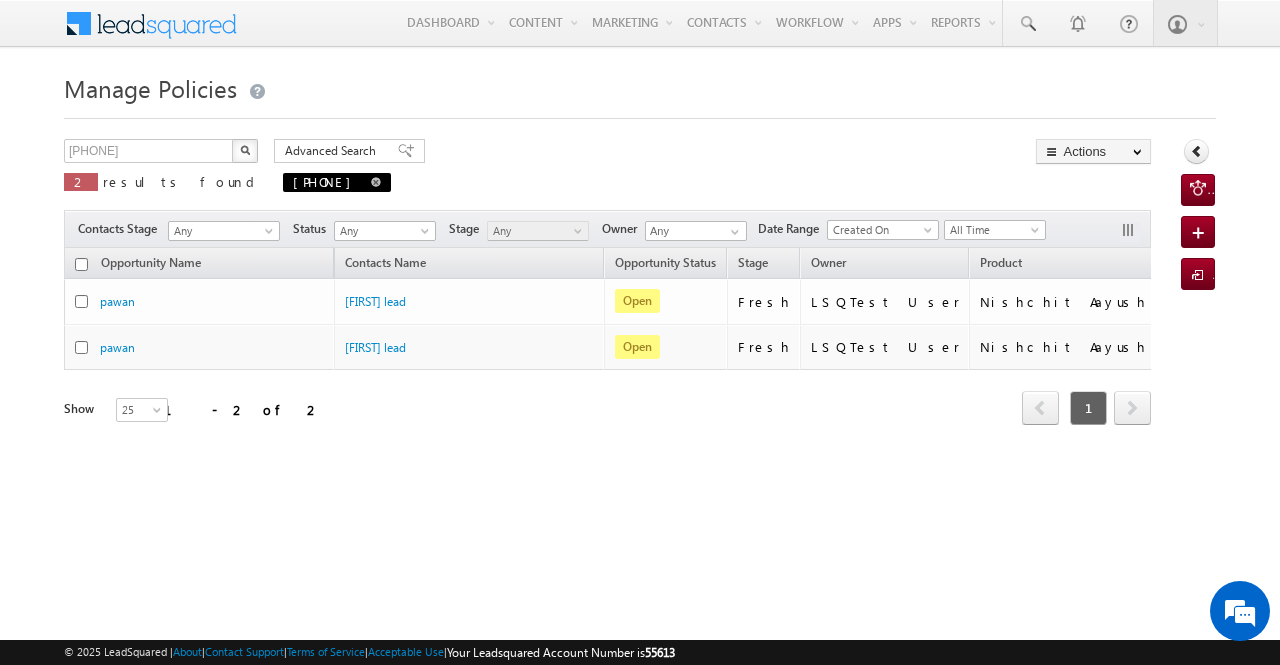 click at bounding box center [376, 182] 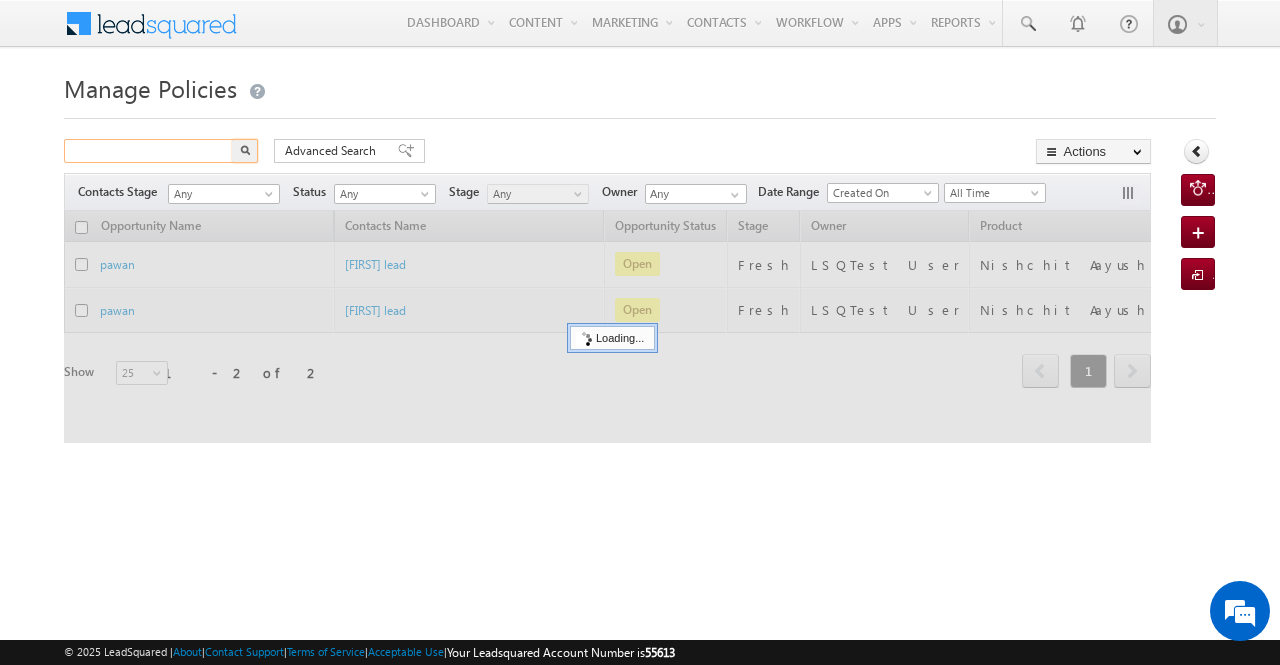 click at bounding box center (149, 151) 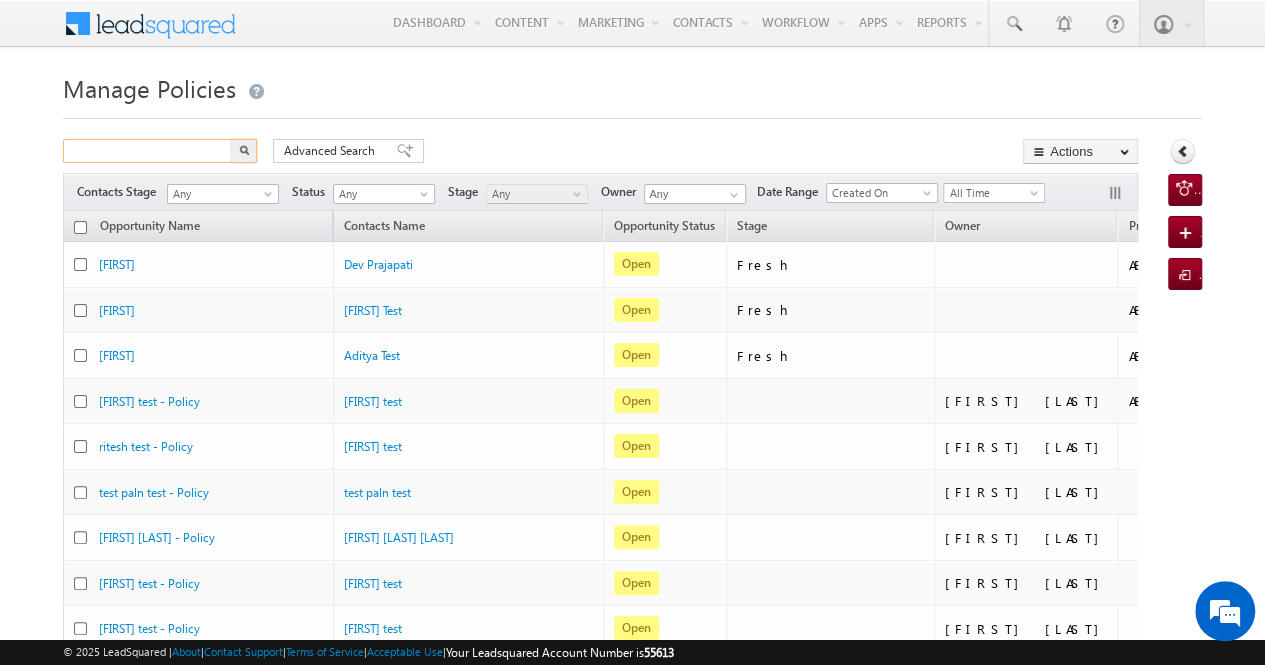 paste on "[PHONE]" 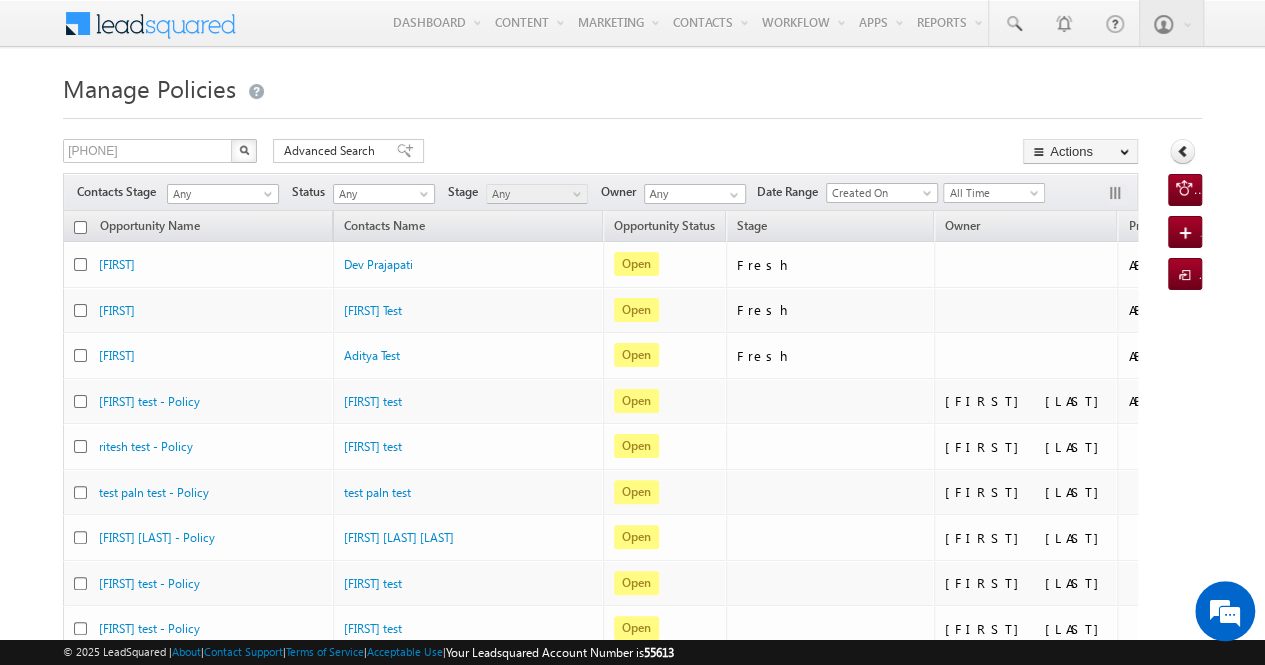 click at bounding box center (244, 150) 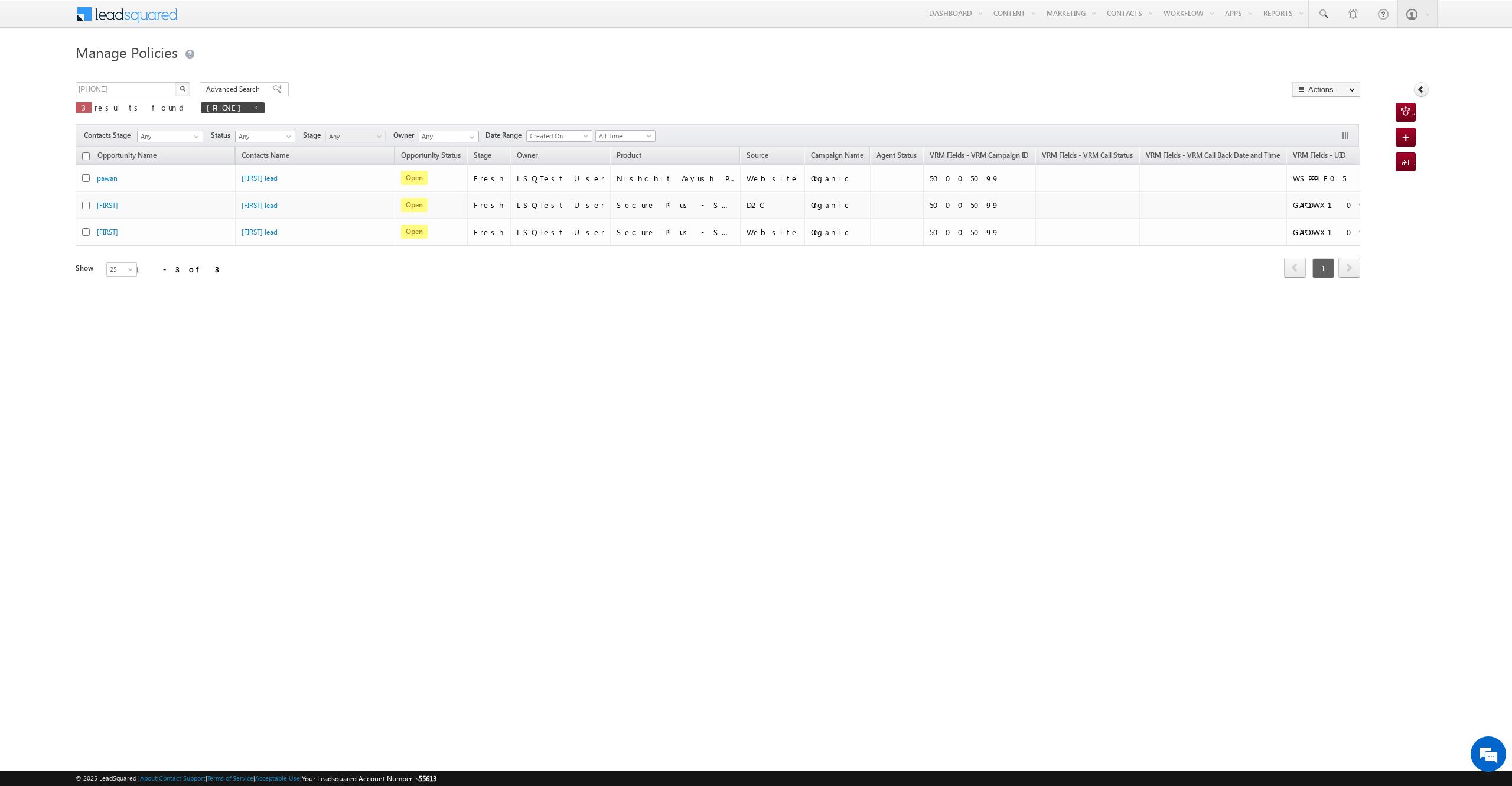 scroll, scrollTop: 0, scrollLeft: 0, axis: both 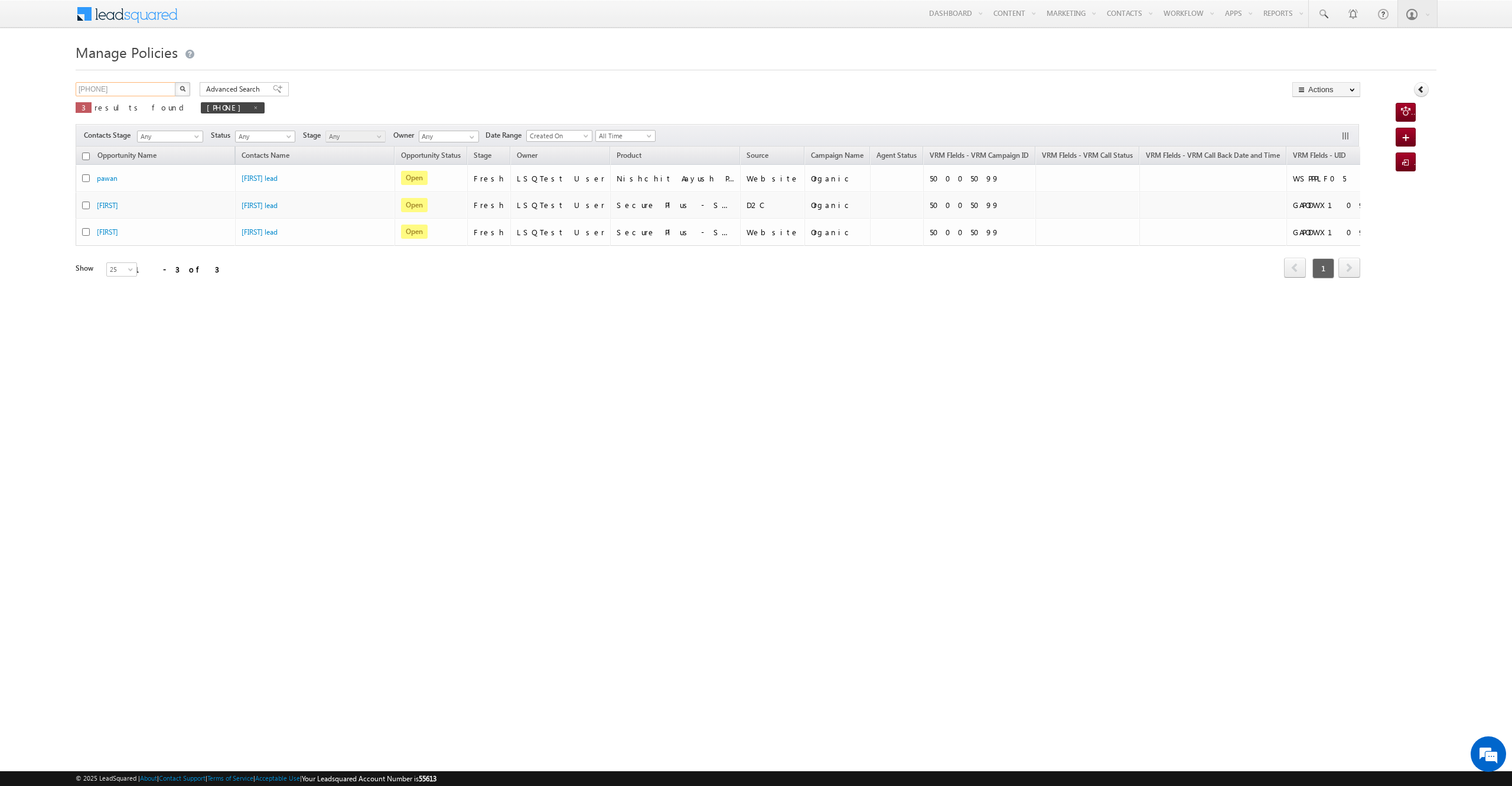 click on "[PHONE]" at bounding box center (126, 89) 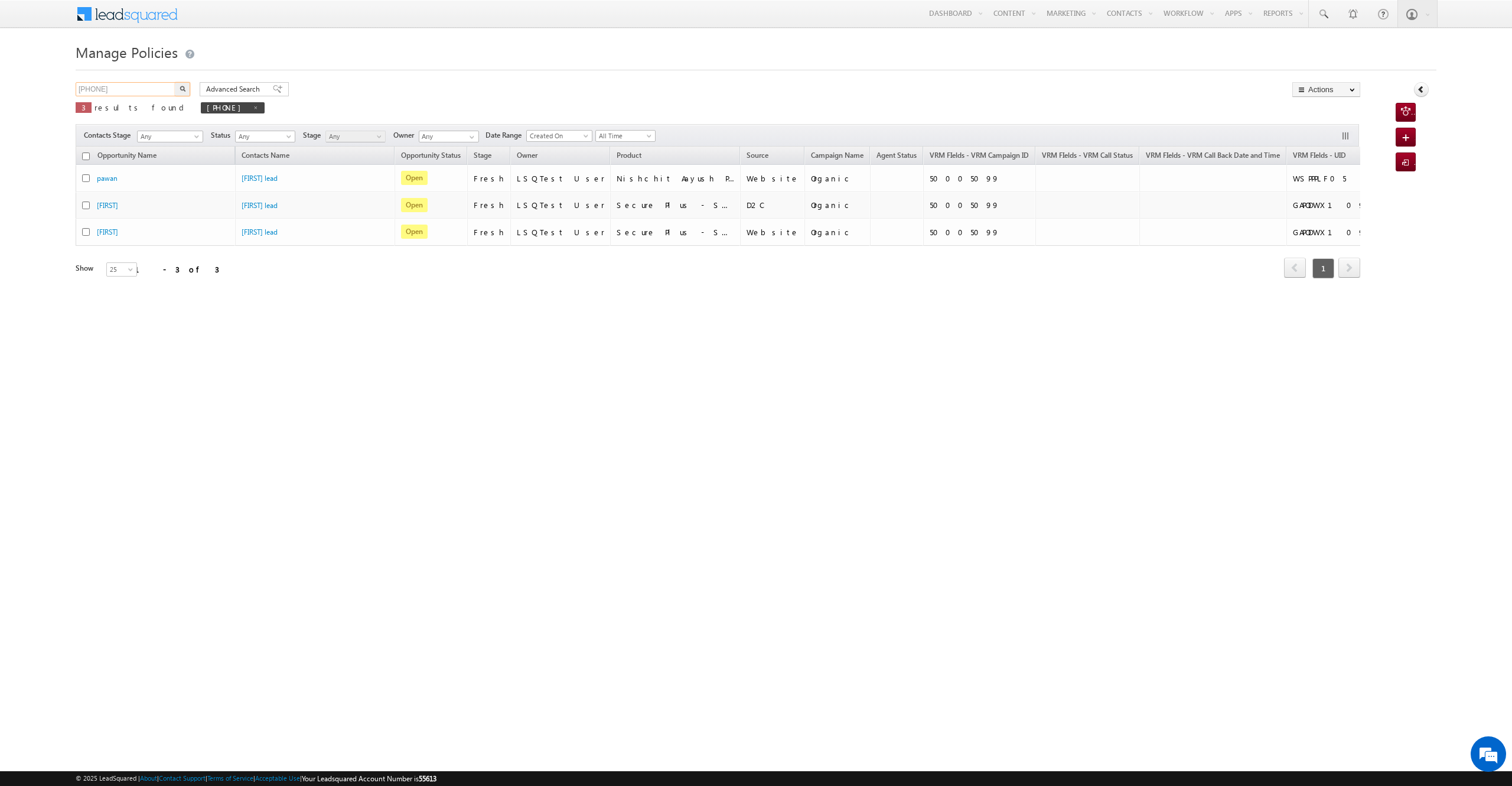 click on "[PHONE]" at bounding box center (126, 89) 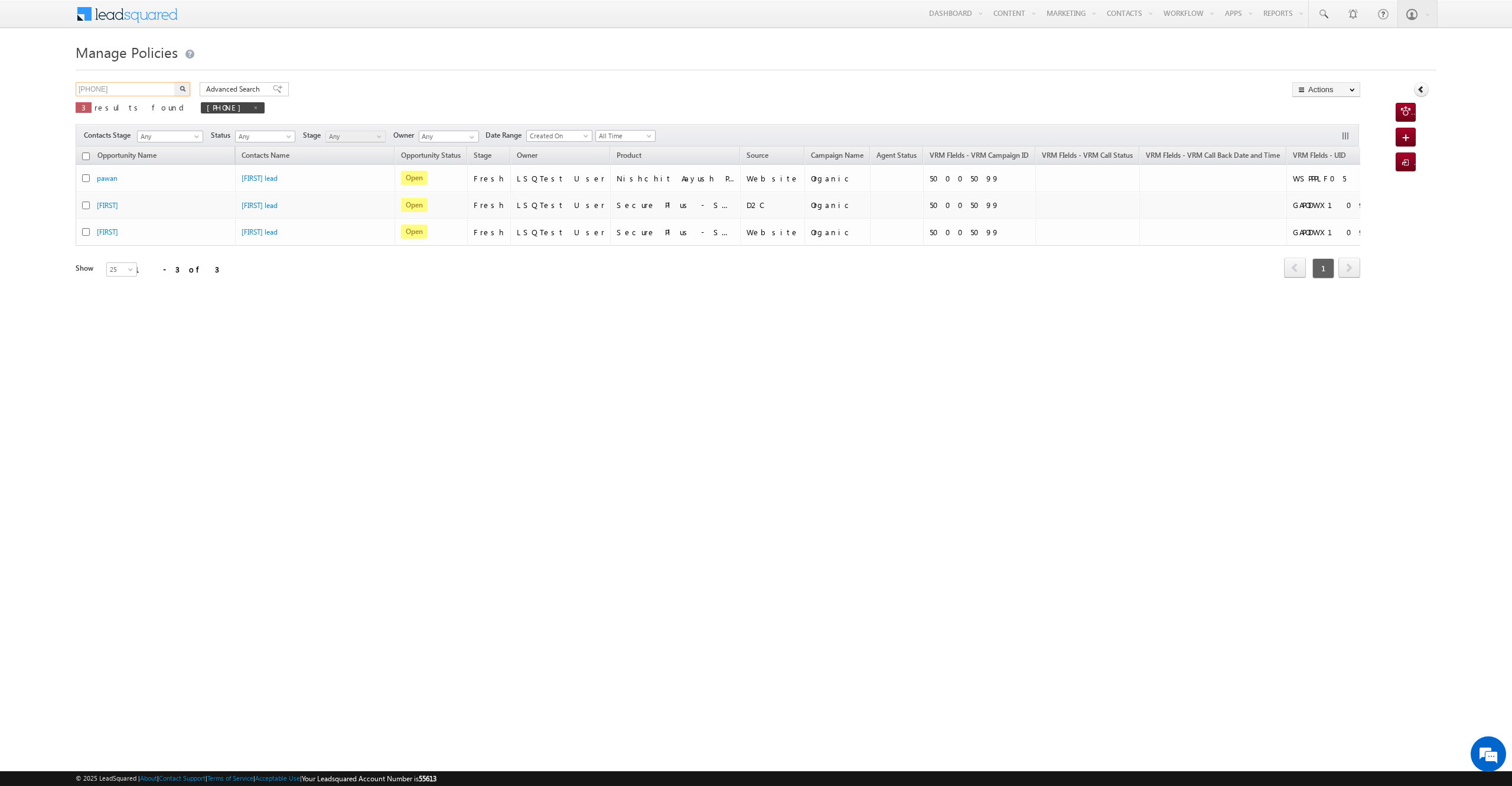 type on "[PHONE]" 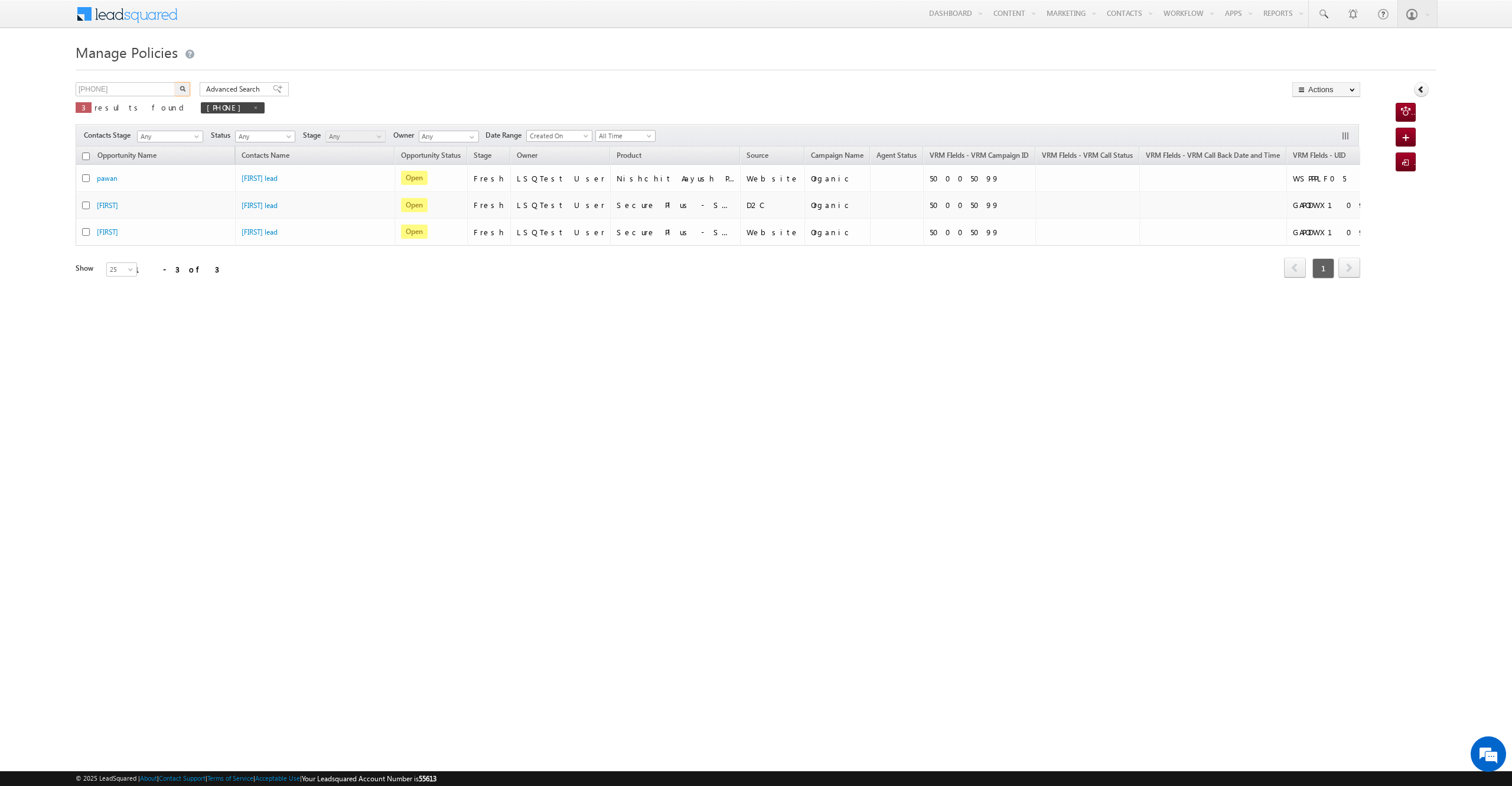 click at bounding box center [183, 89] 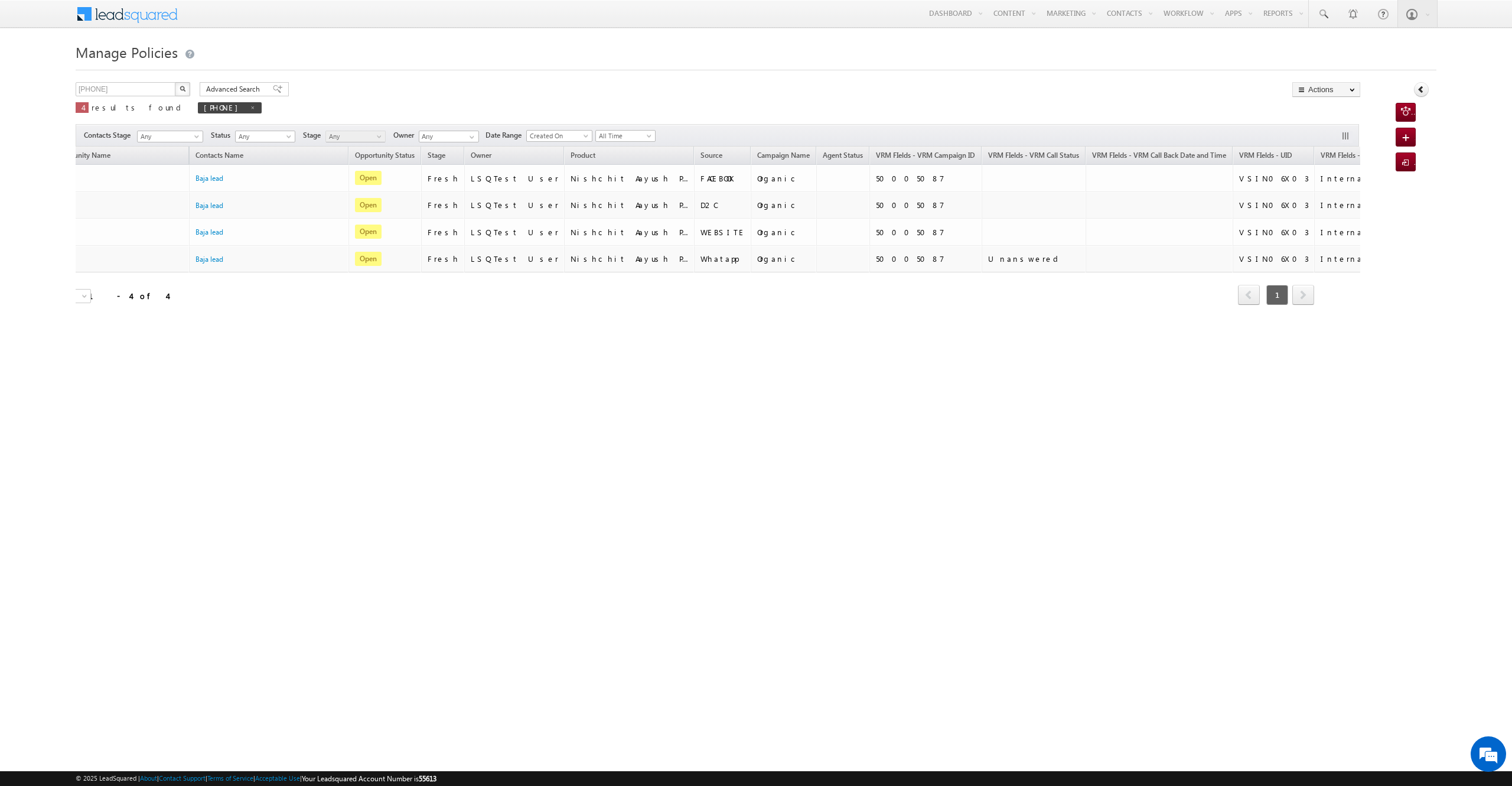 scroll, scrollTop: 0, scrollLeft: 53, axis: horizontal 